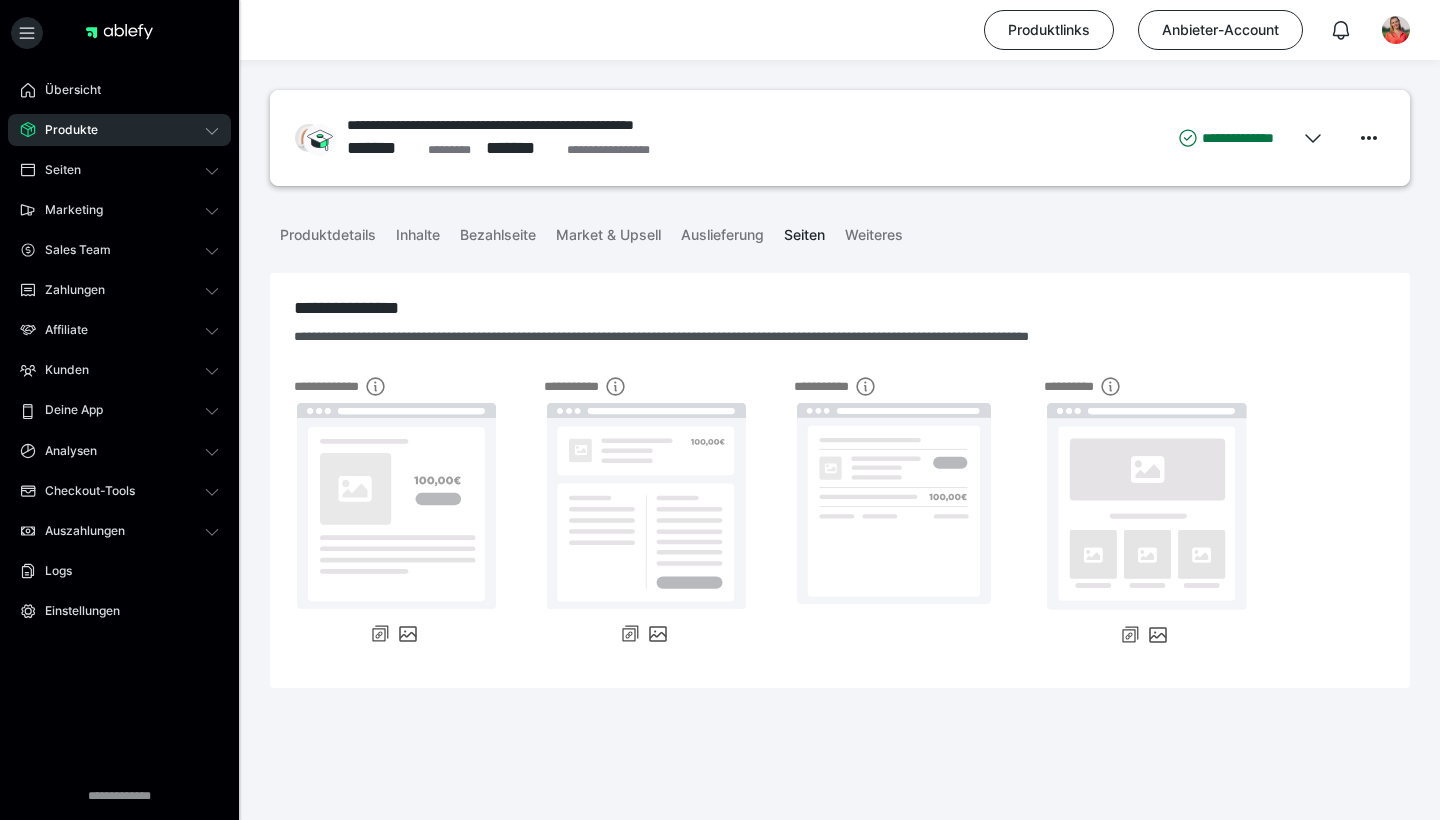 scroll, scrollTop: 0, scrollLeft: 0, axis: both 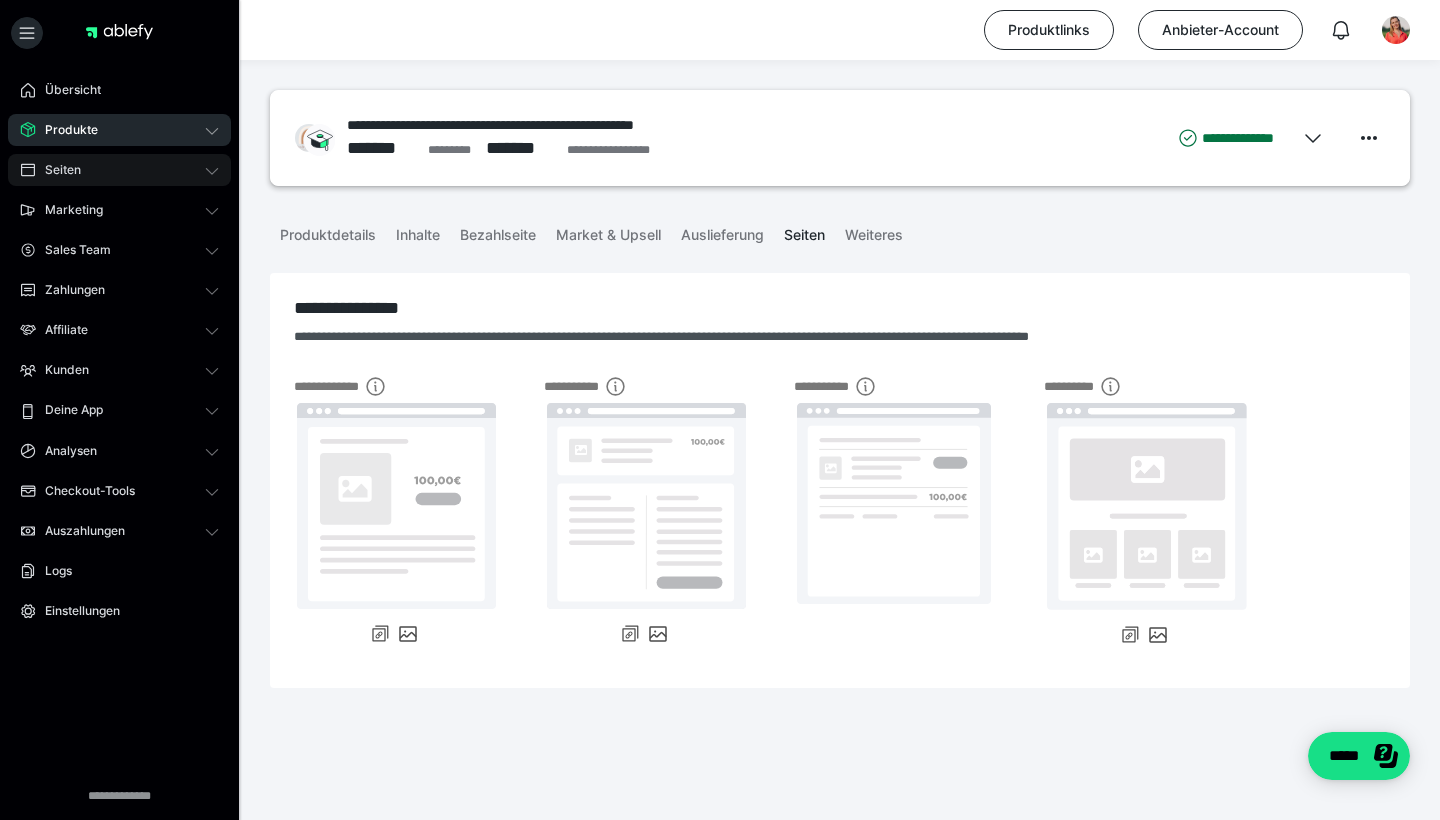 click on "Seiten" at bounding box center (56, 170) 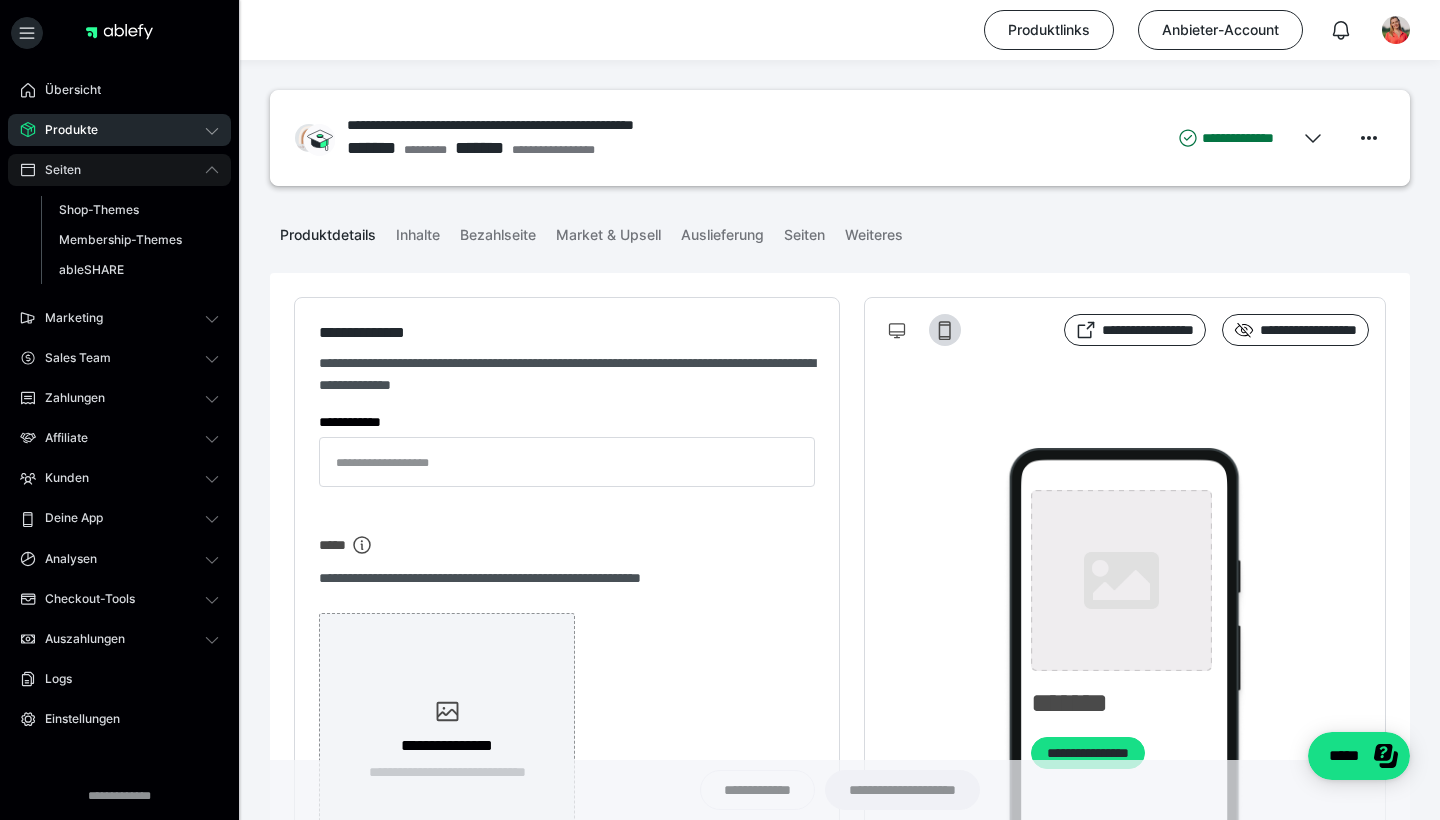type on "**********" 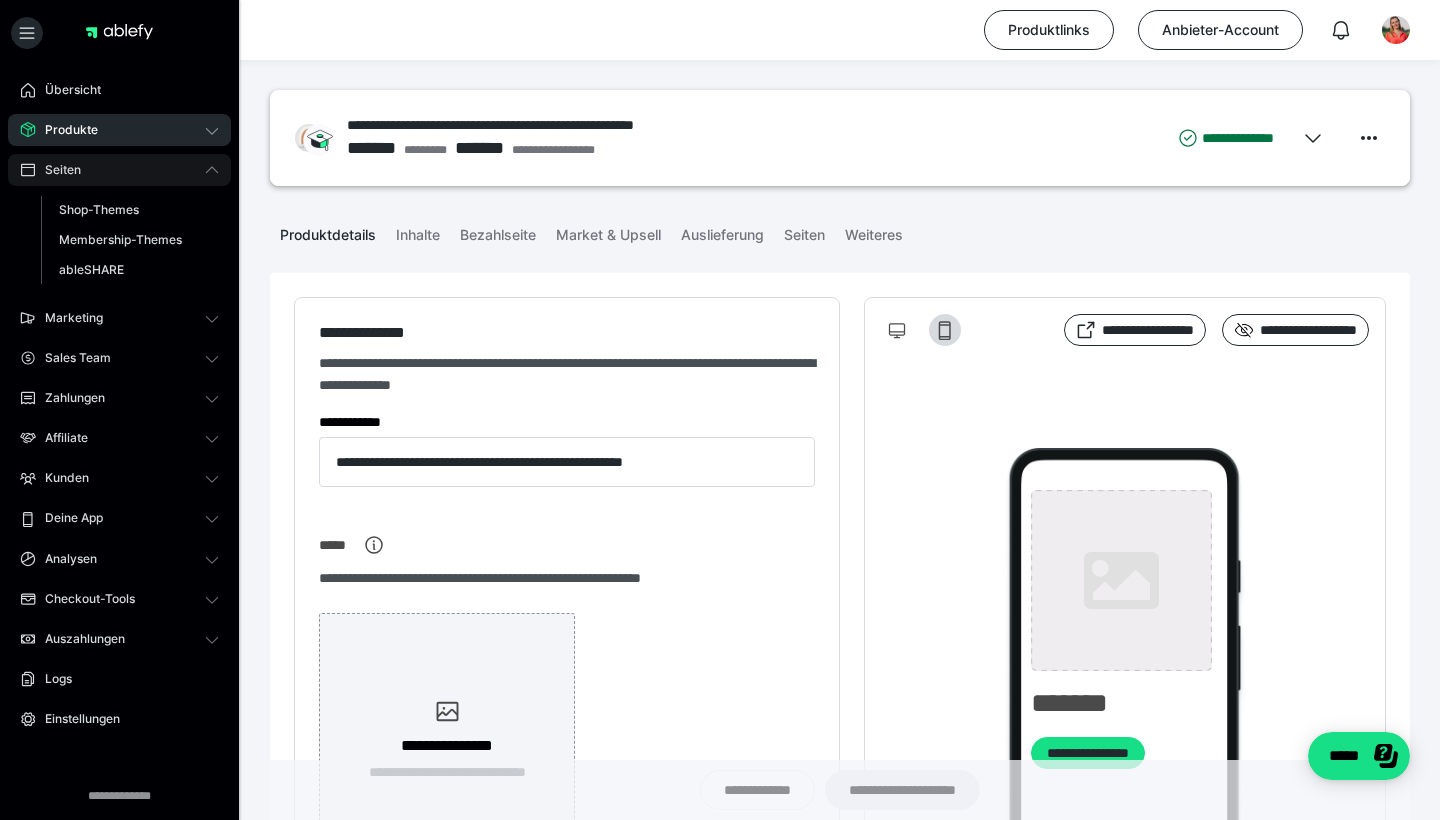type on "**********" 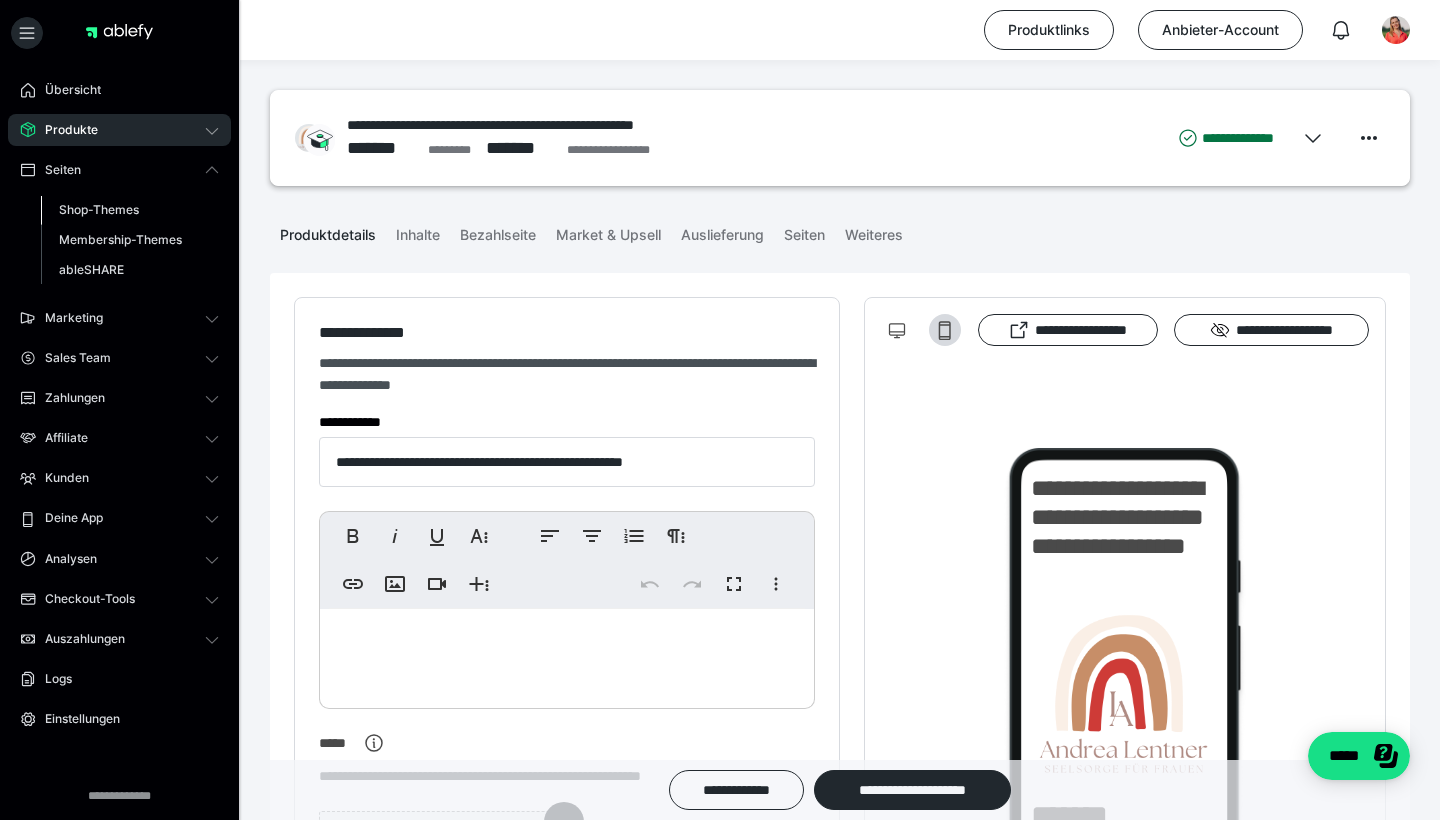 click on "Shop-Themes" at bounding box center (99, 209) 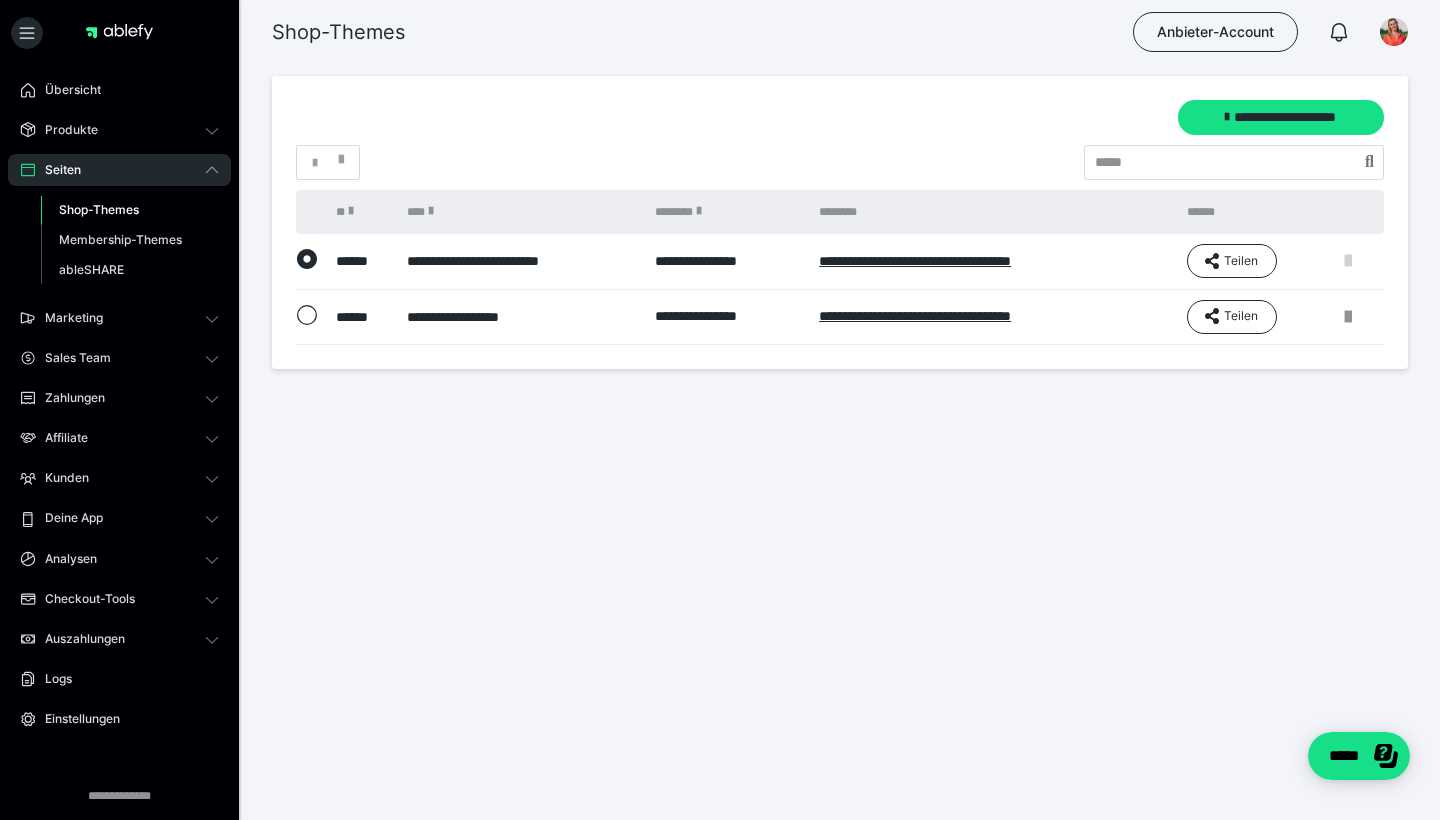 click at bounding box center (1348, 261) 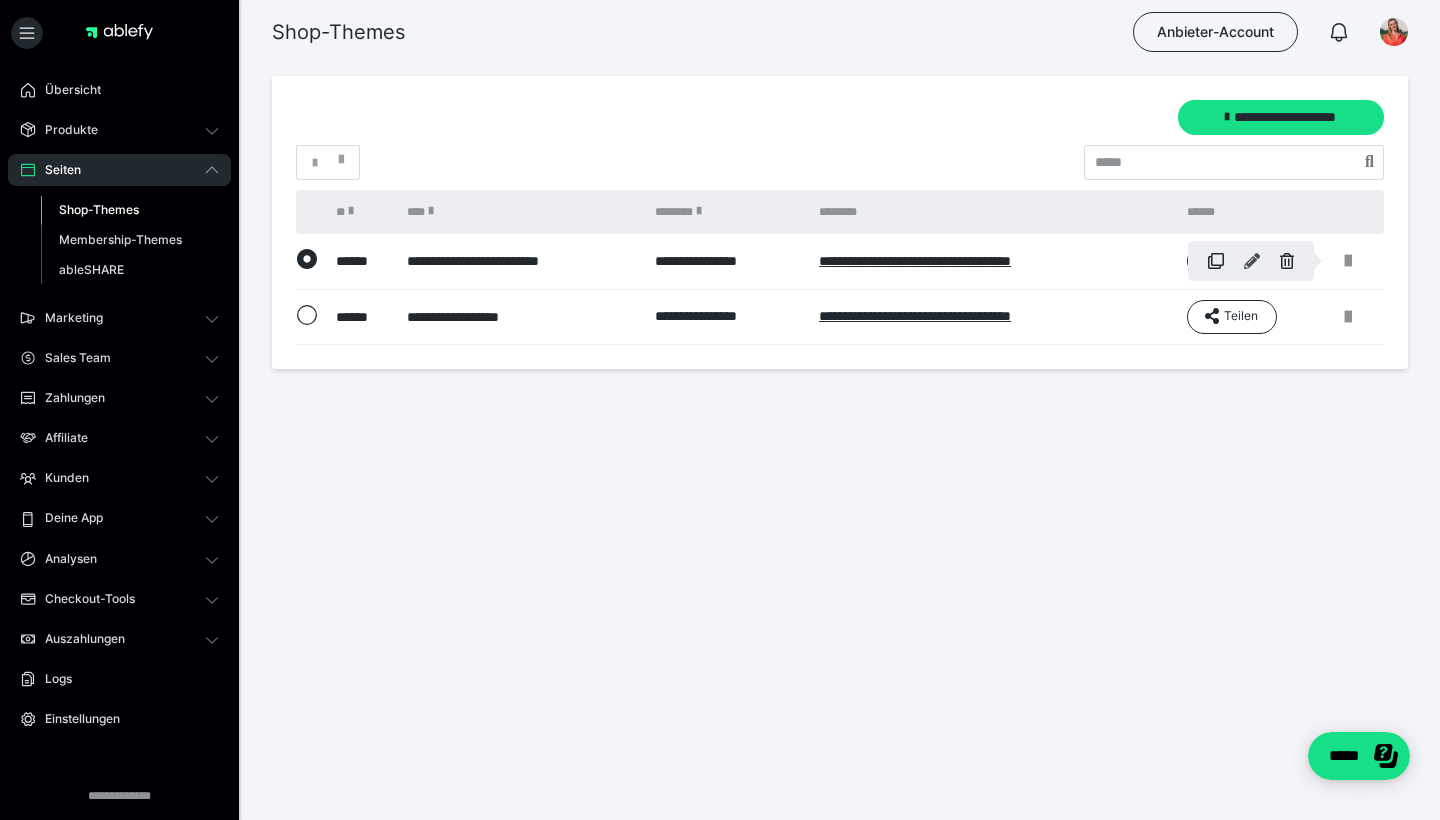 click at bounding box center [1252, 261] 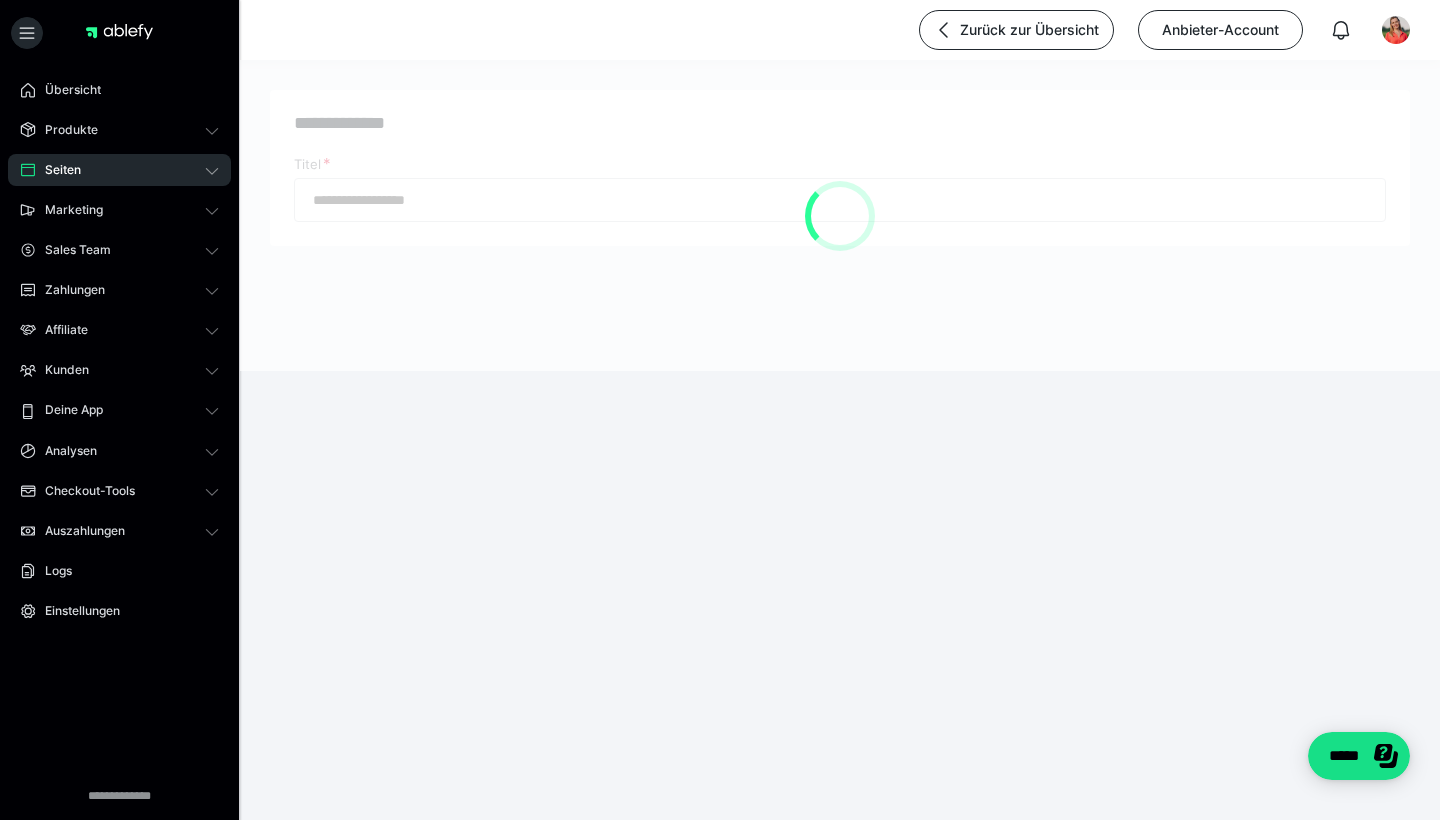 type on "**********" 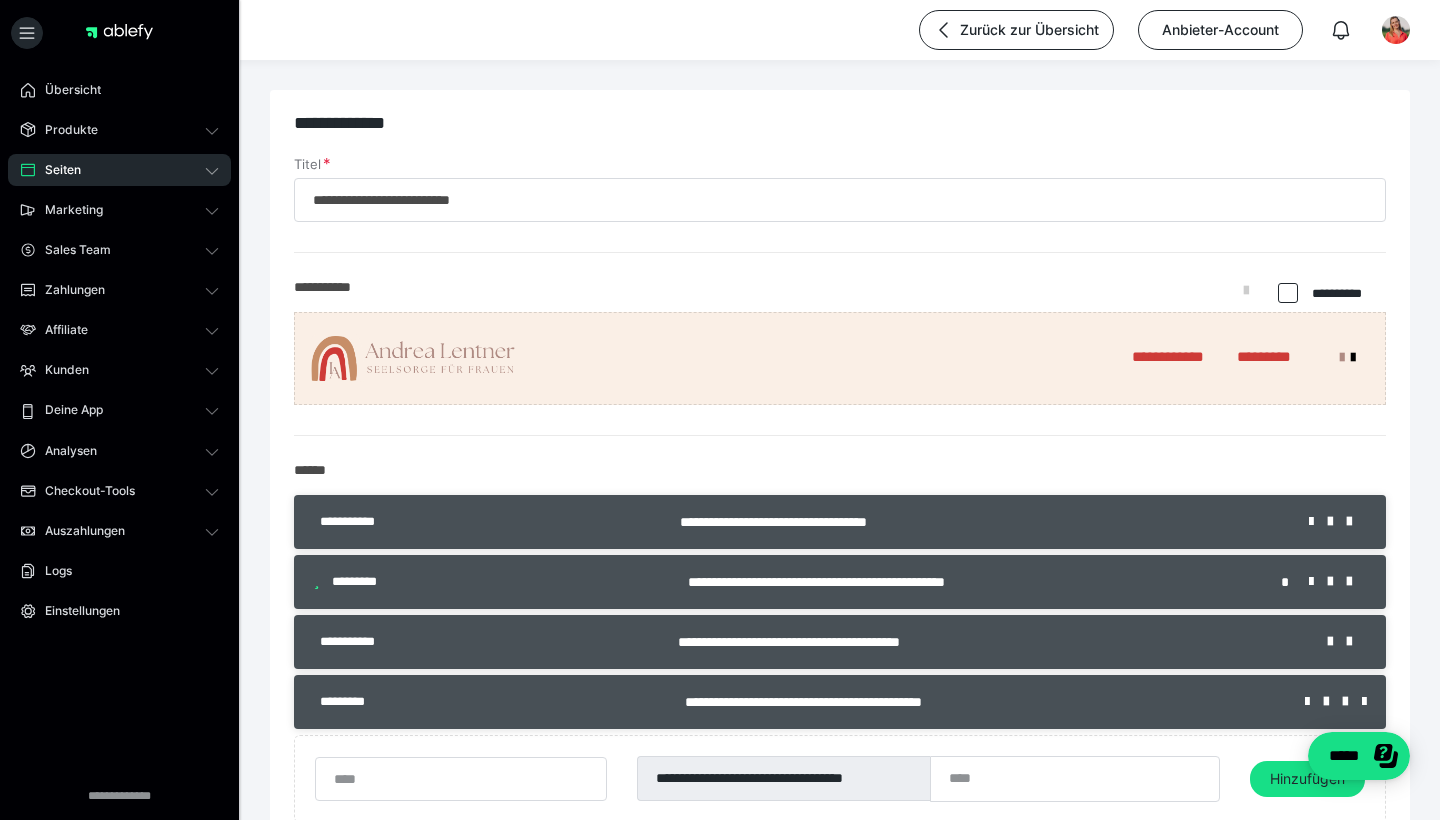 scroll, scrollTop: 0, scrollLeft: 0, axis: both 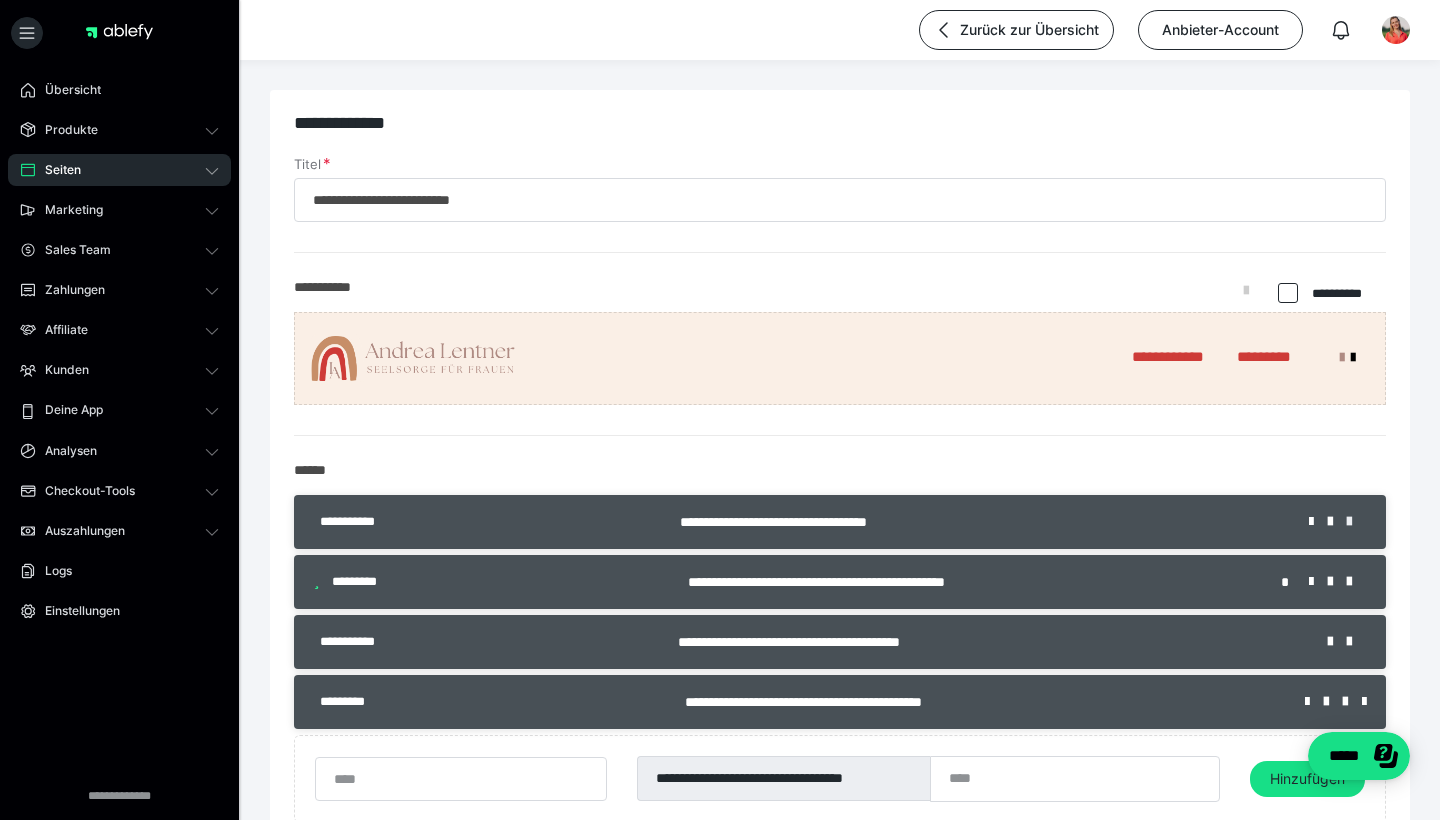 click at bounding box center (1356, 522) 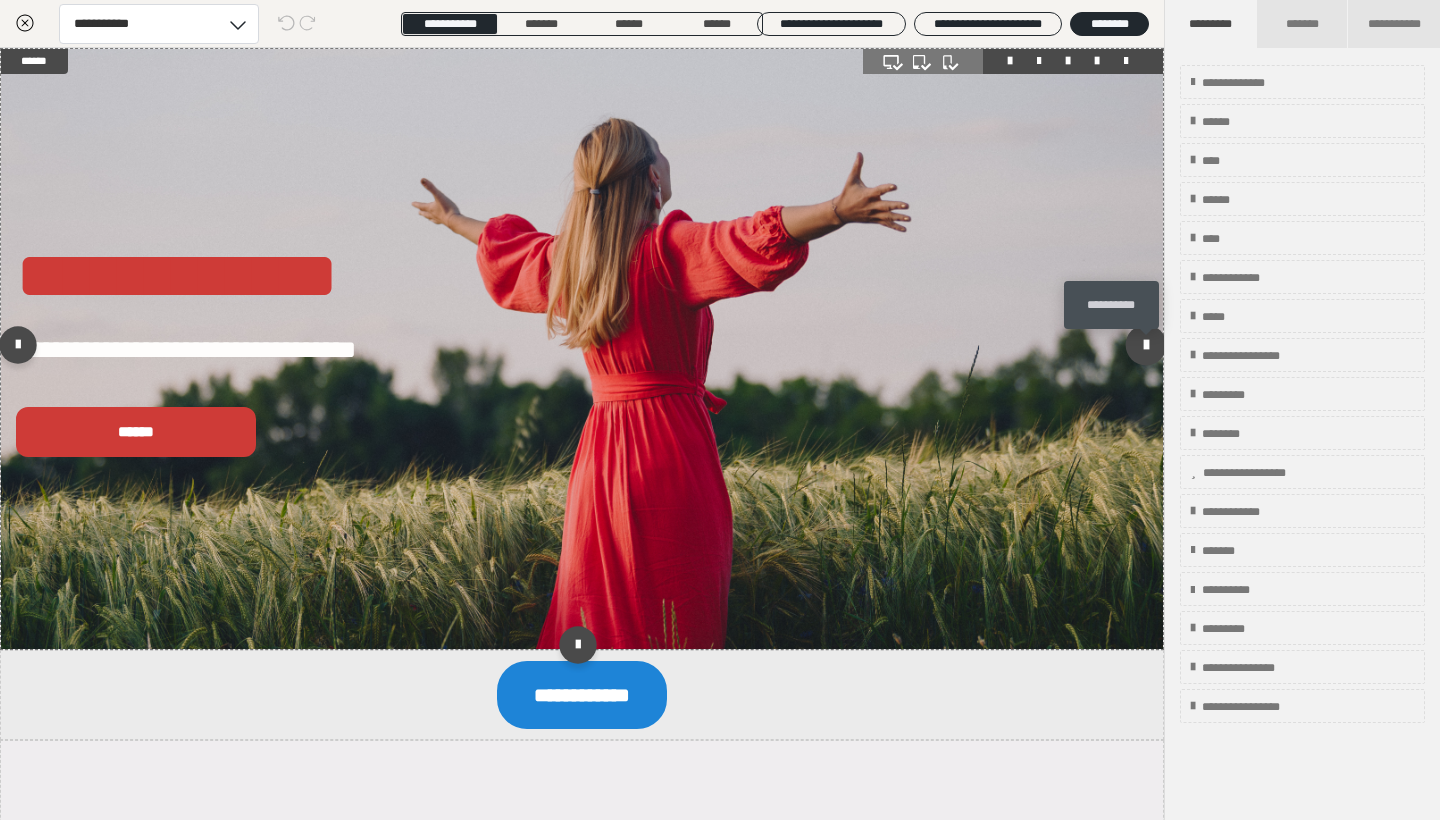 click at bounding box center [1146, 344] 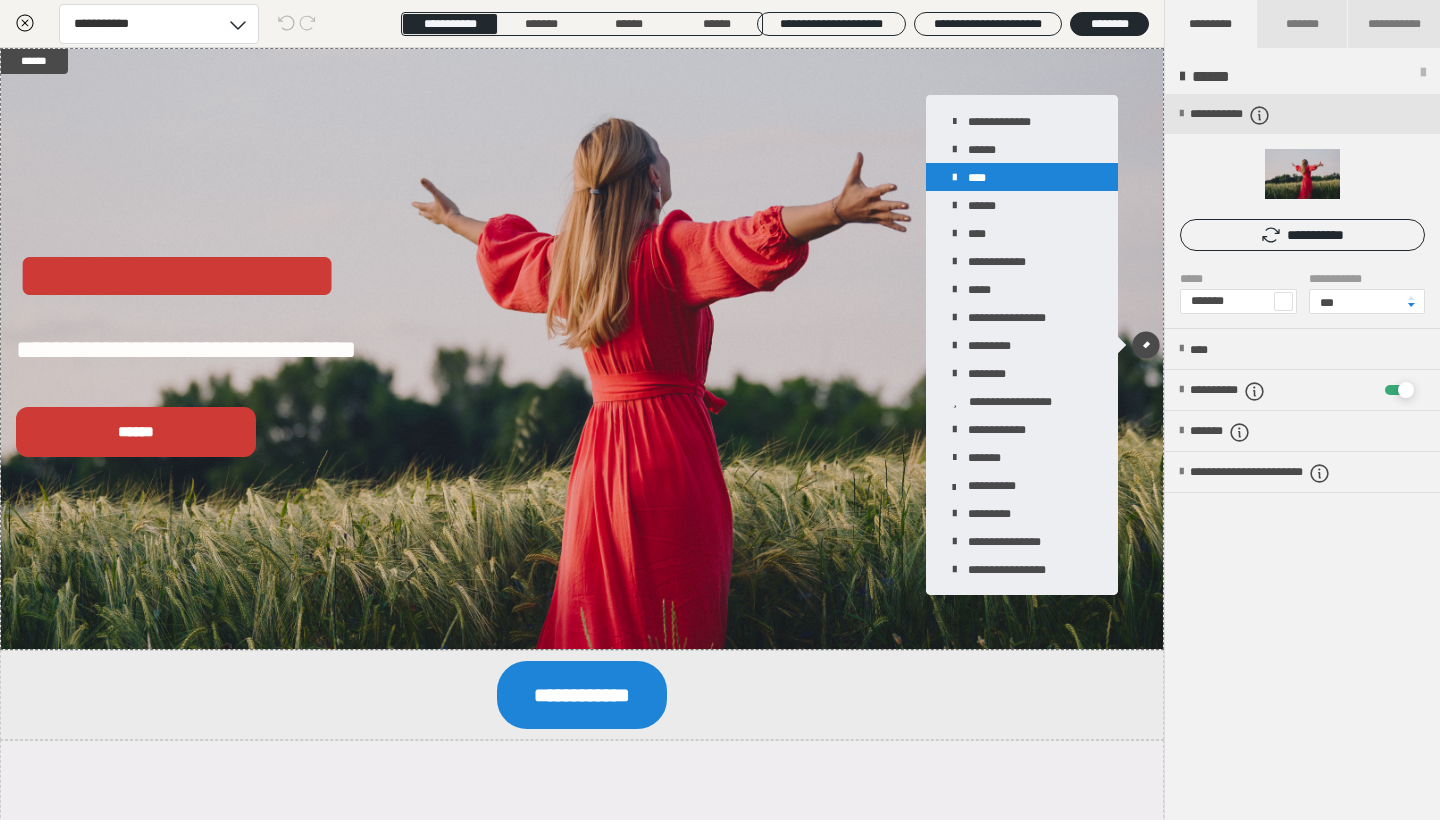 click on "****" at bounding box center (1022, 177) 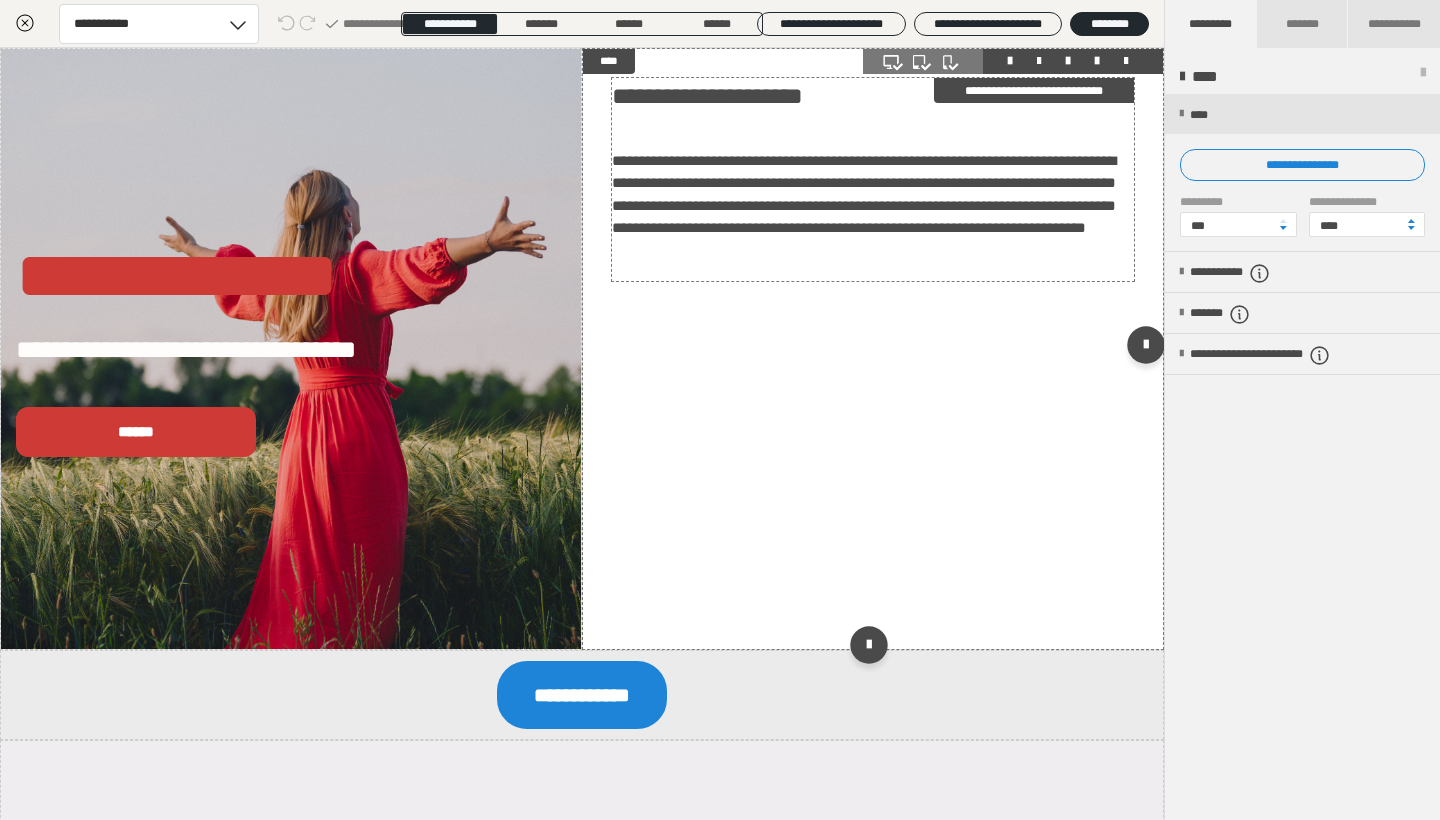 click on "**********" at bounding box center [873, 96] 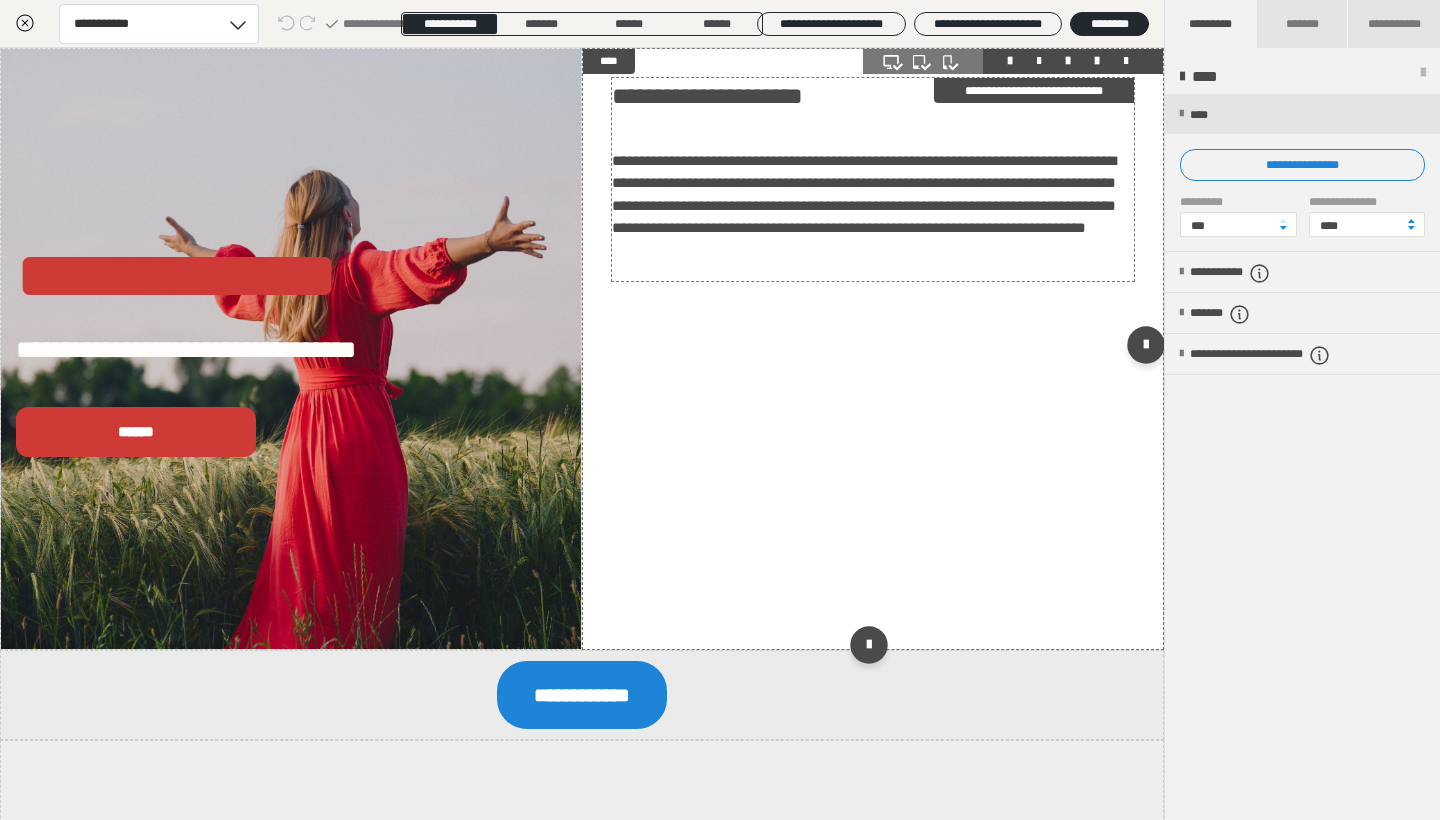 click on "**********" at bounding box center (873, 96) 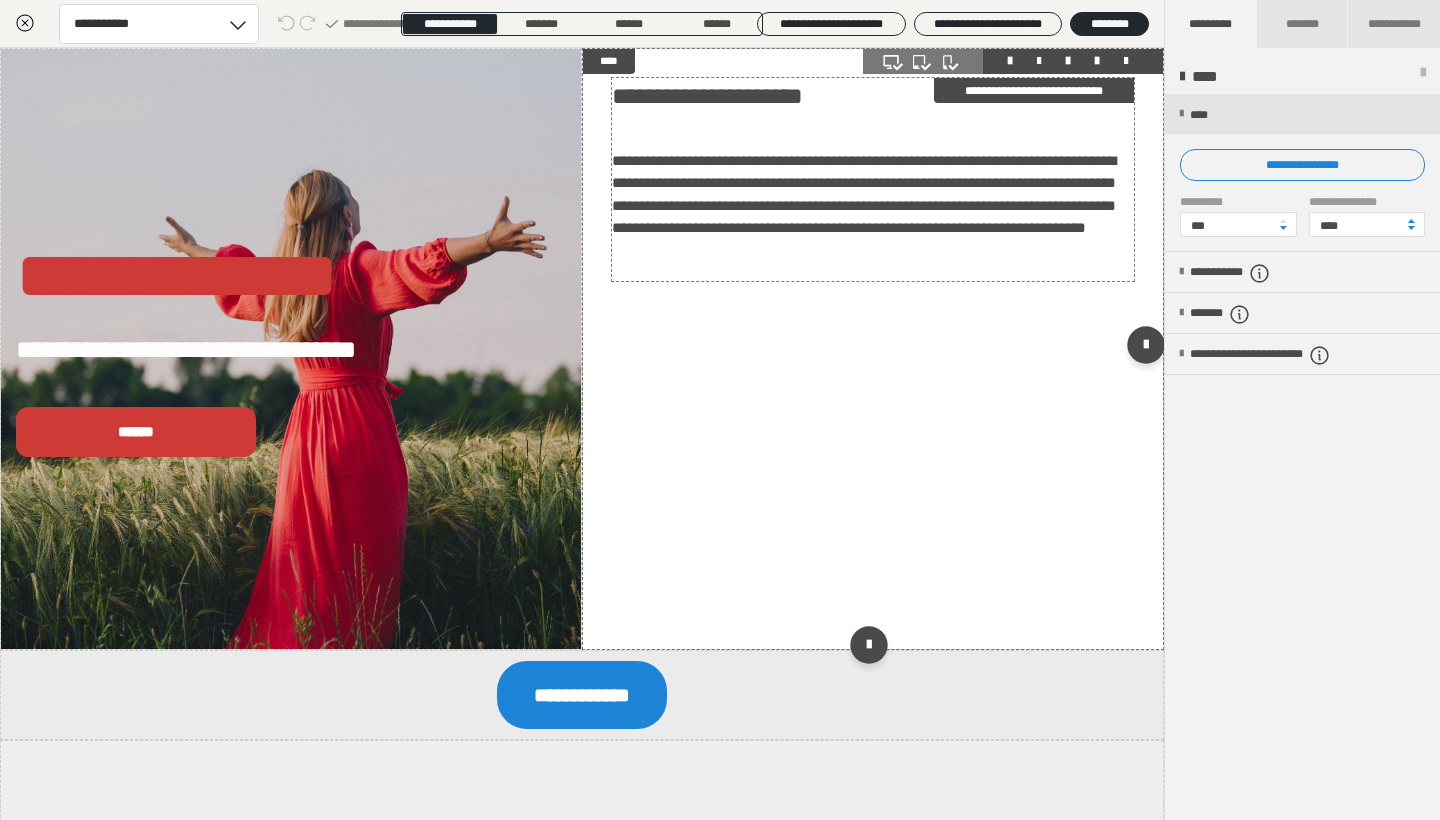 click 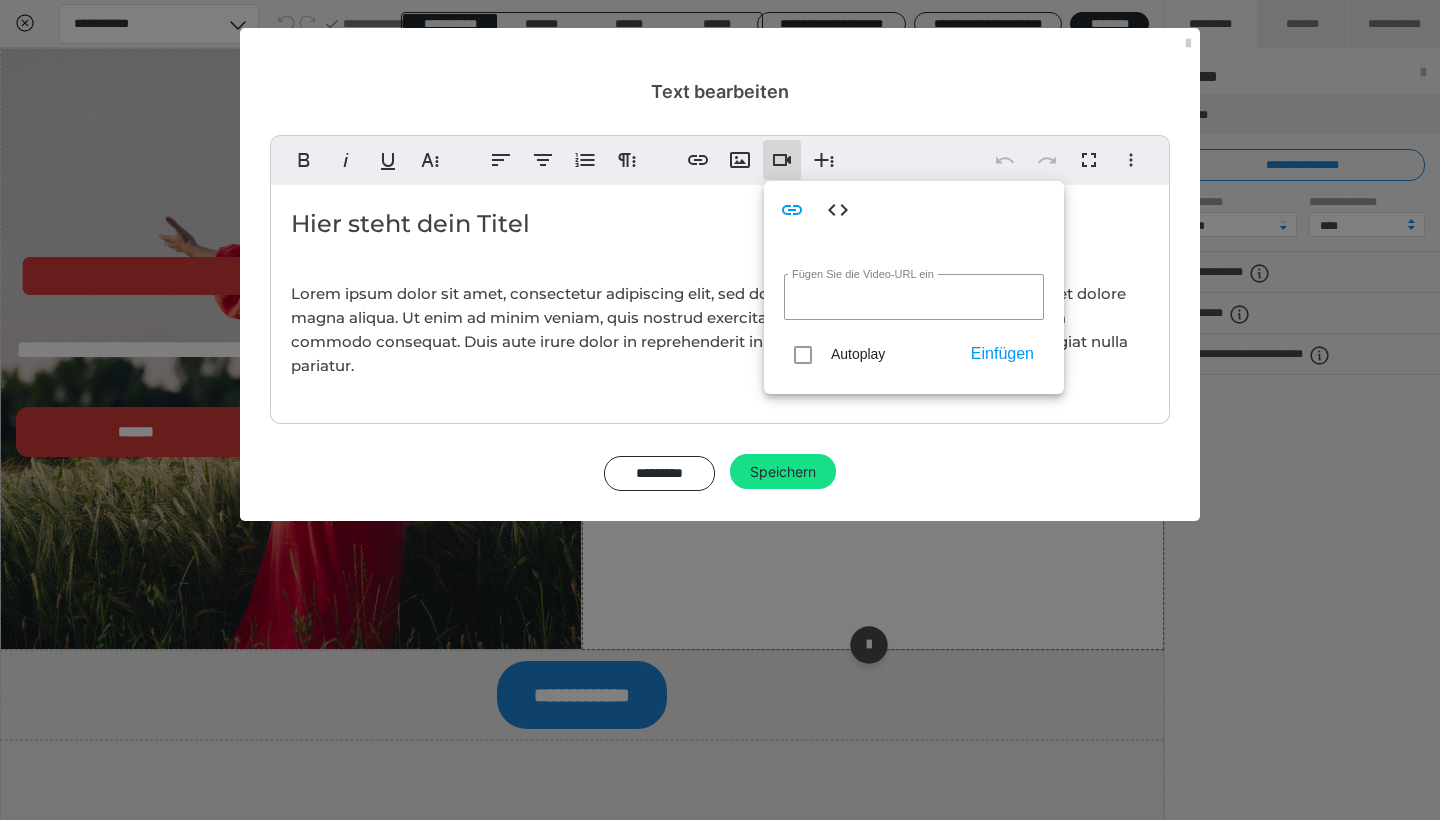 click on "Fett Kursiv Unterstrichen Weitere Textformate Linksbündig ausrichten Zentriert ausrichten Nummerierte Liste Weitere Absatzformate Link einfügen Bild einfügen Video einfügen Weitere Reichhaltige Formate Rückgängig Wiederholen Vollbild Weitere Formate Durchgestrichen Tiefgestellt Hochgestellt Schriftart ABeeZee Abhaya Libre Abril FatFace Alegreya Alice Amaranth Amatic SC Anonymous Pro Anton Arapey Archivo Black Archivo Light Archivo Medium Archivo Arimo Arvo B612 Barlow Bebas Neue Belleza Big Shoulders Stencil Display BioRhyme Blinker Cairo Cardo Catamaran Caveat Caveat Brush Comfortaa Concert One Cormorant Cormorant Garamond Courier Prime Crimson Text Dancing Script Eczar Exo Exo 2 Figtree Fira Sans Fjalla One Forum Frank Ruhl Libre Fraunces Grandstander IBM Plex Serif Inconsolata Inder Indie Flower Inter Josefin Sans Jost Karla Lato Lexend Deca Libre Baskerville Libre Franklin Lilita One Lobster Lobster Two Lora Merienda Merriweather Montserrat Montserrat Black Montserrat Extra Bold Montserrat Light 1 2" at bounding box center (720, 160) 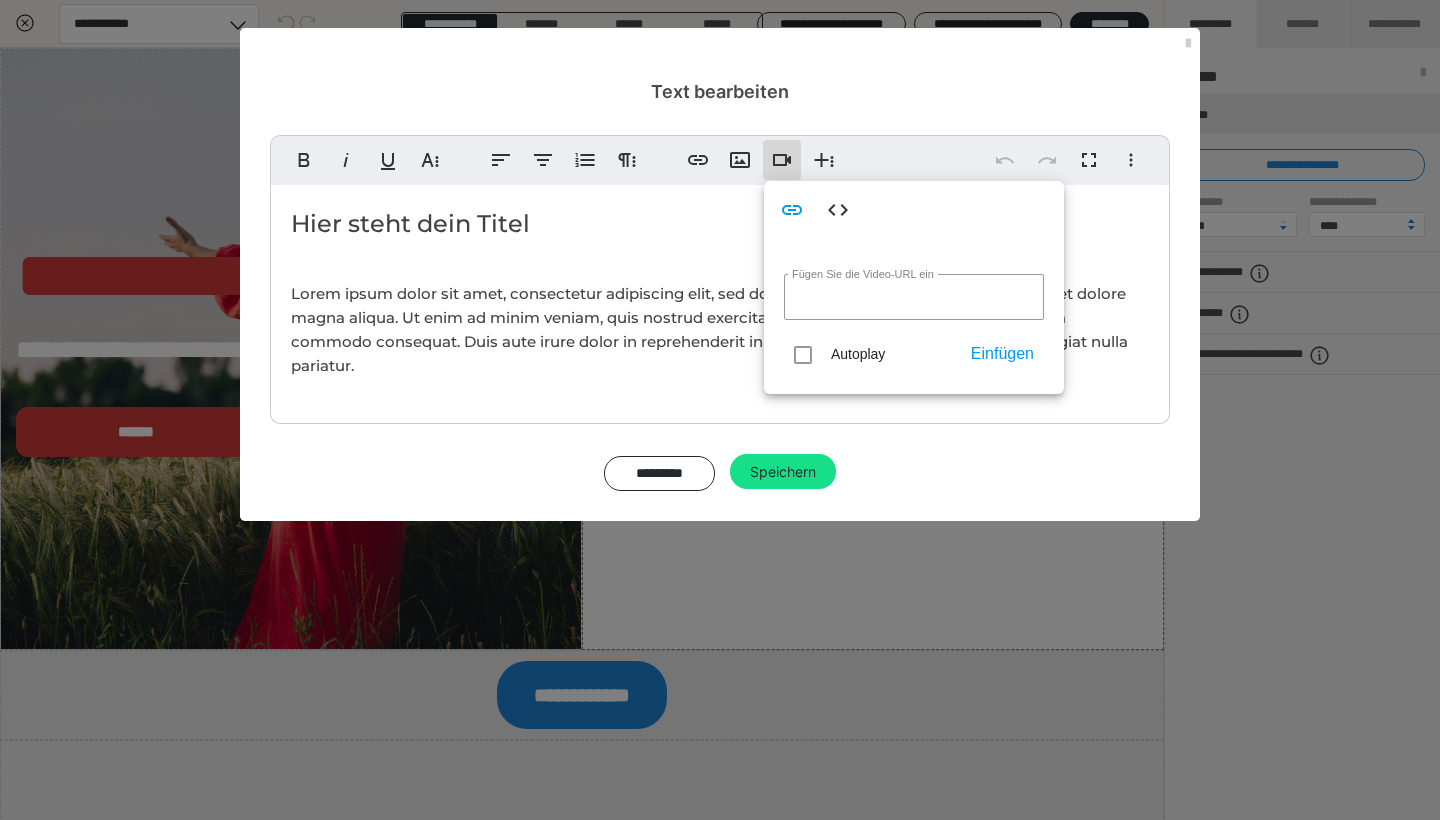 click on "​ ​ Hier steht dein Titel" at bounding box center (720, 224) 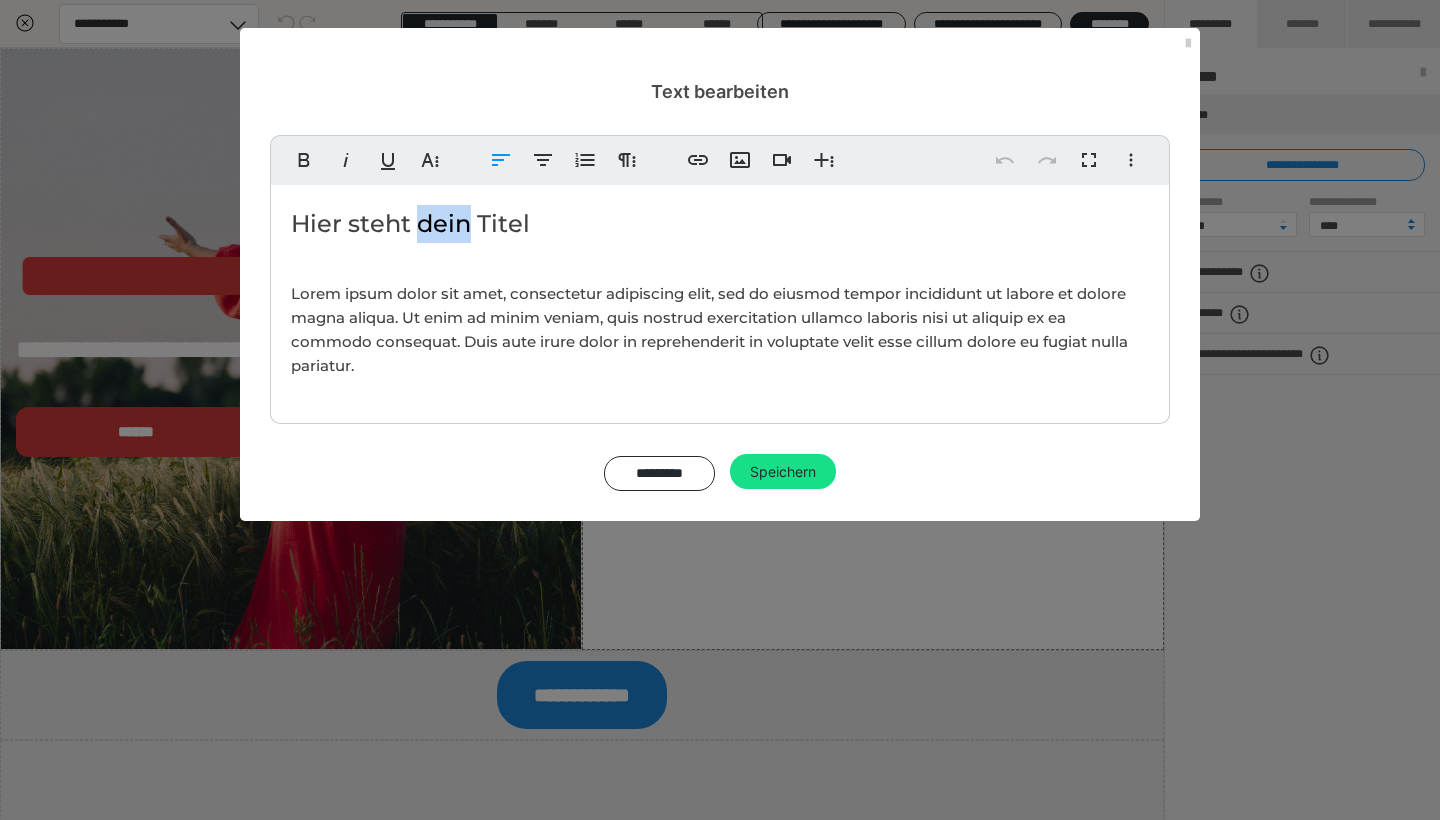 click on "Hier steht dein Titel" at bounding box center (720, 224) 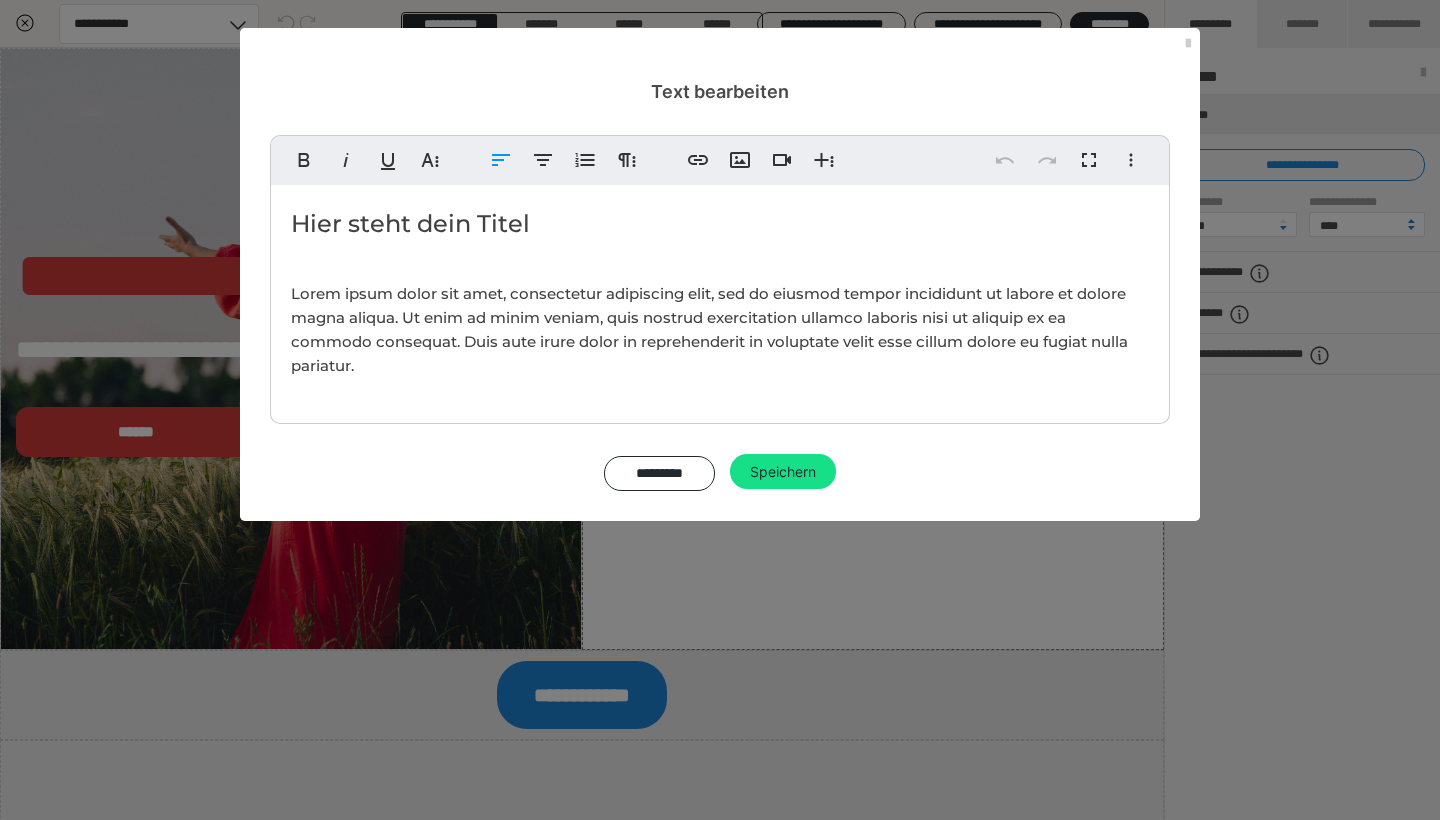 click on "Hier steht dein Titel" at bounding box center (720, 224) 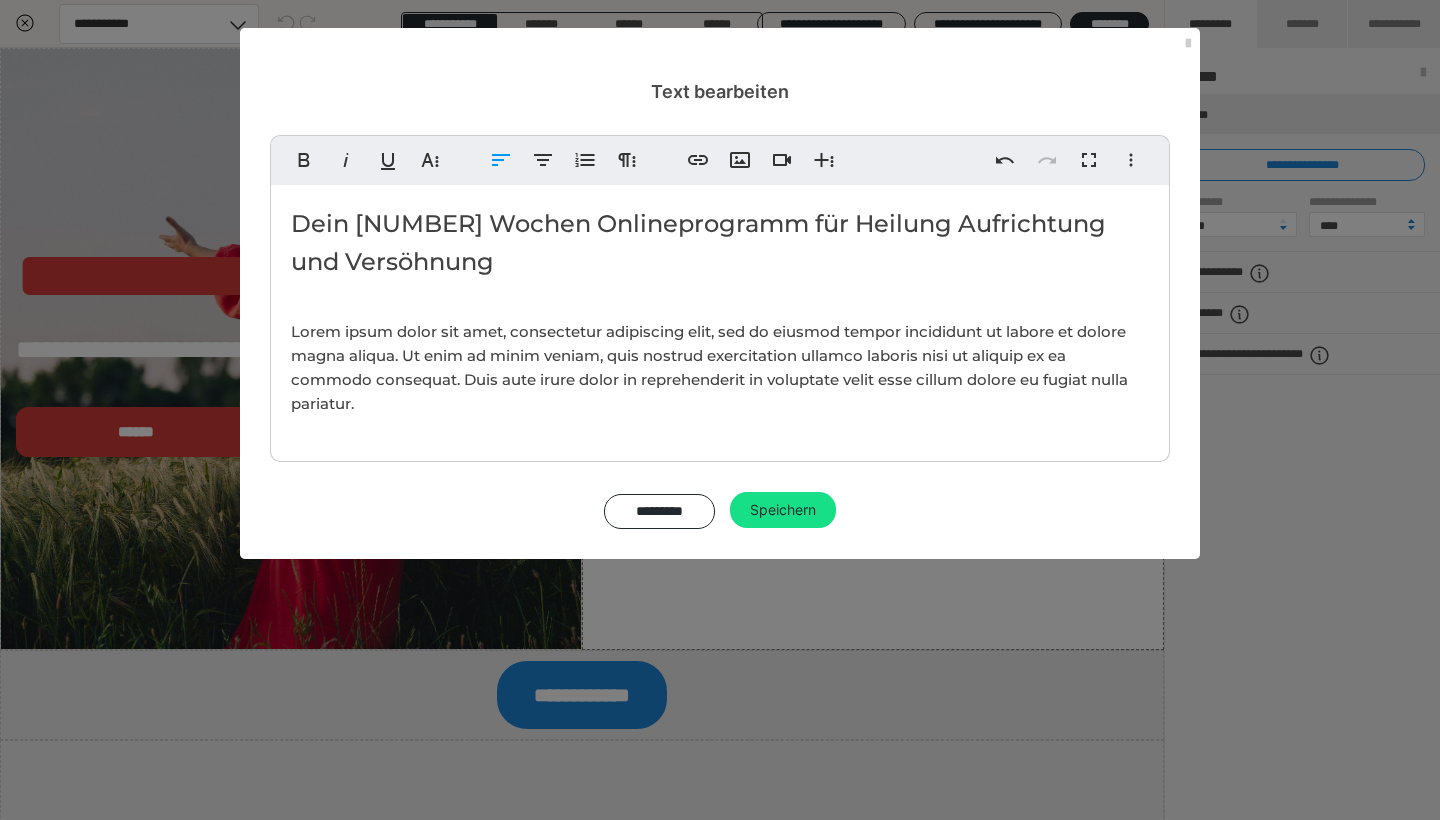 click on "Dein [NUMBER] Wochen Onlineprogramm für Heilung Aufrichtung und Versöhnung" at bounding box center [720, 243] 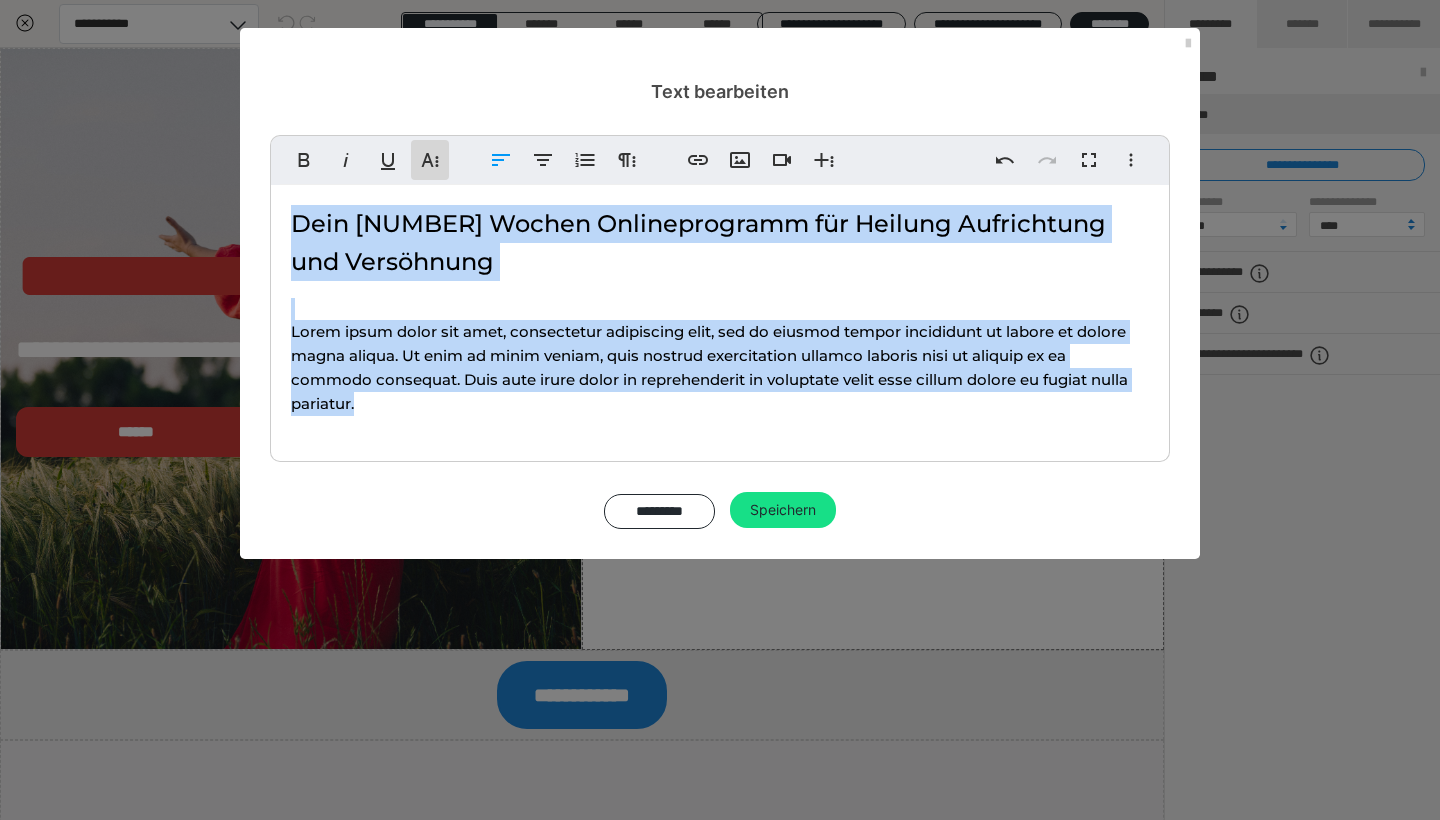 click 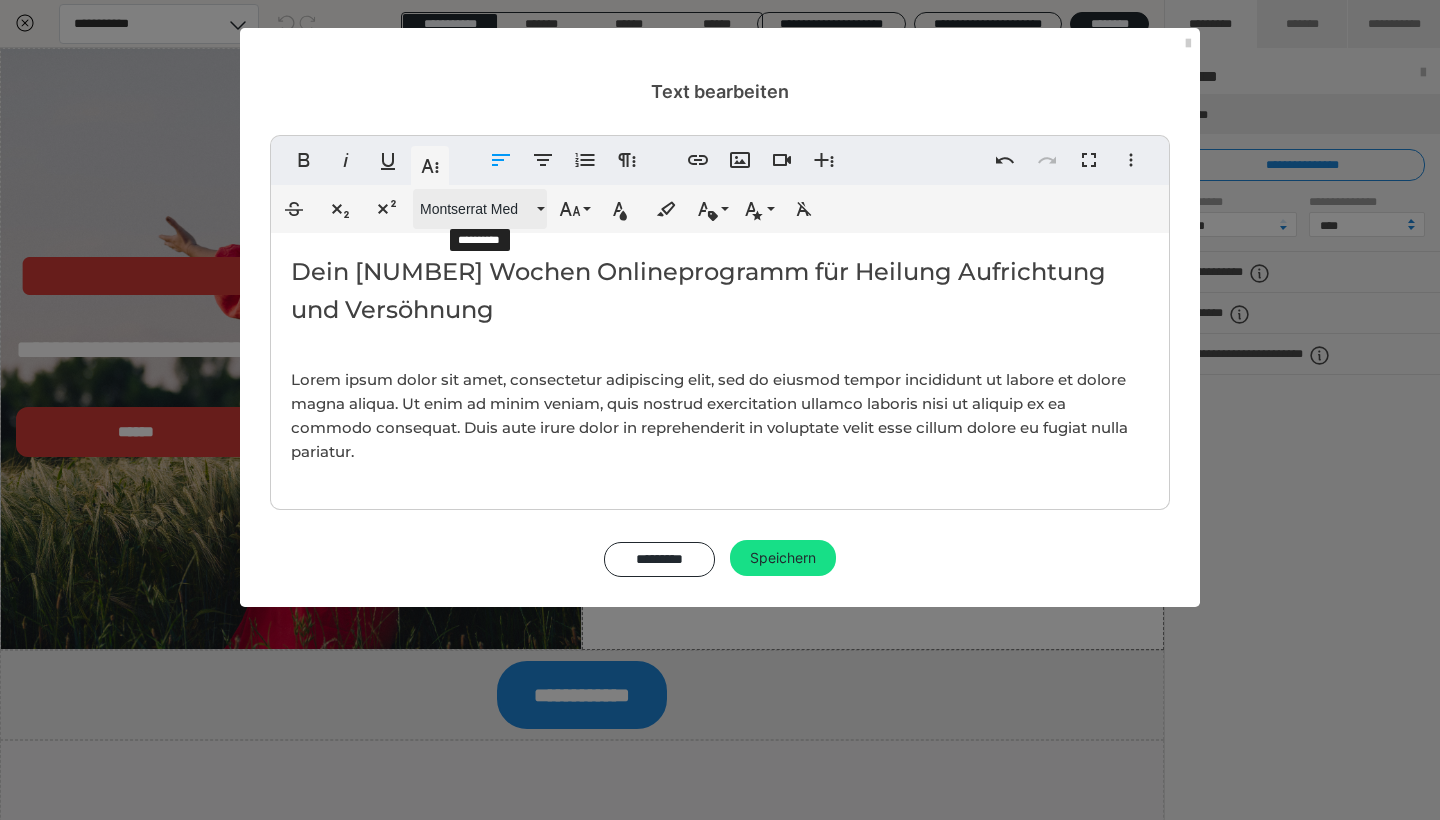 click on "Montserrat Med" at bounding box center [476, 209] 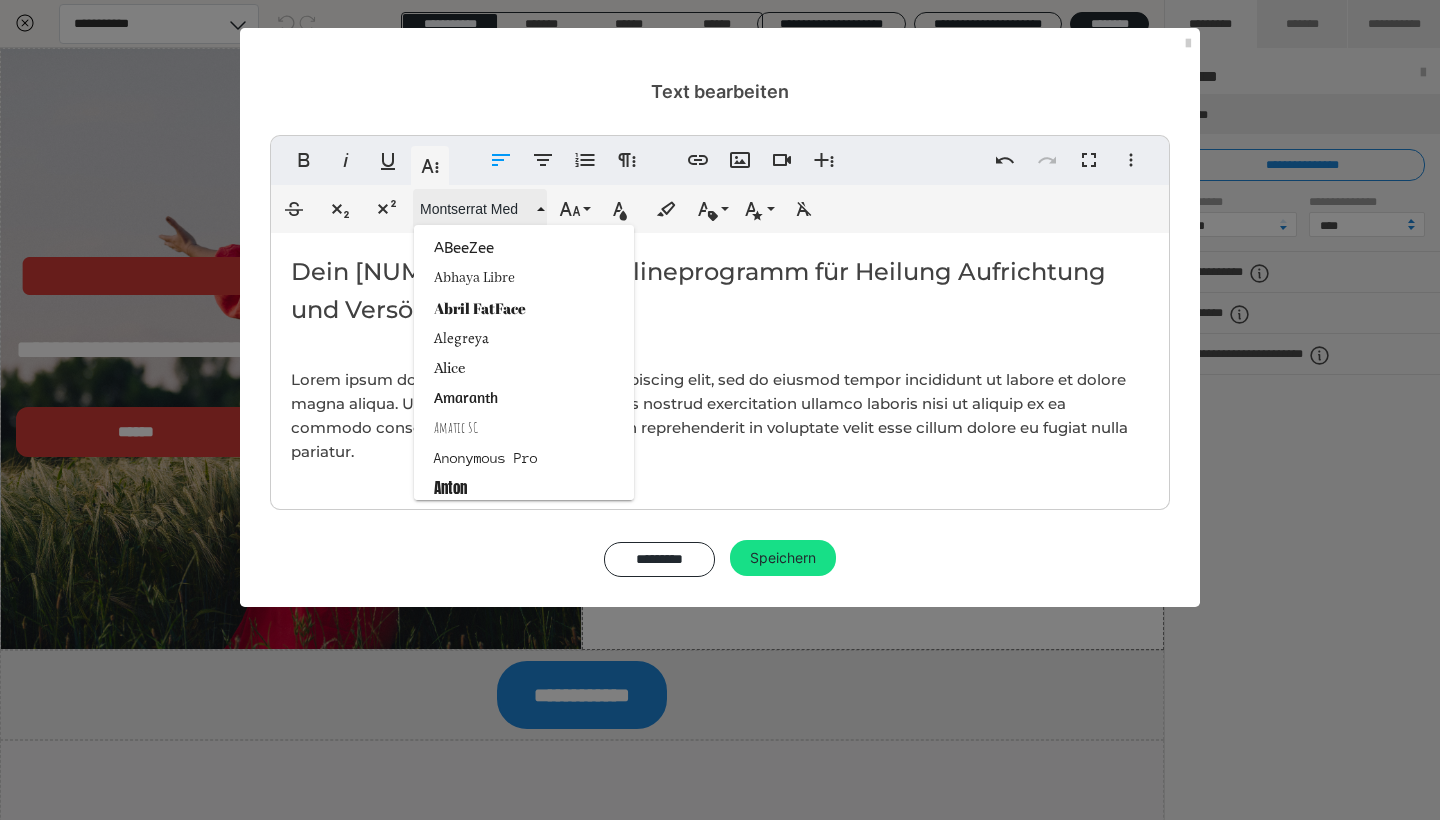 scroll, scrollTop: 2033, scrollLeft: 0, axis: vertical 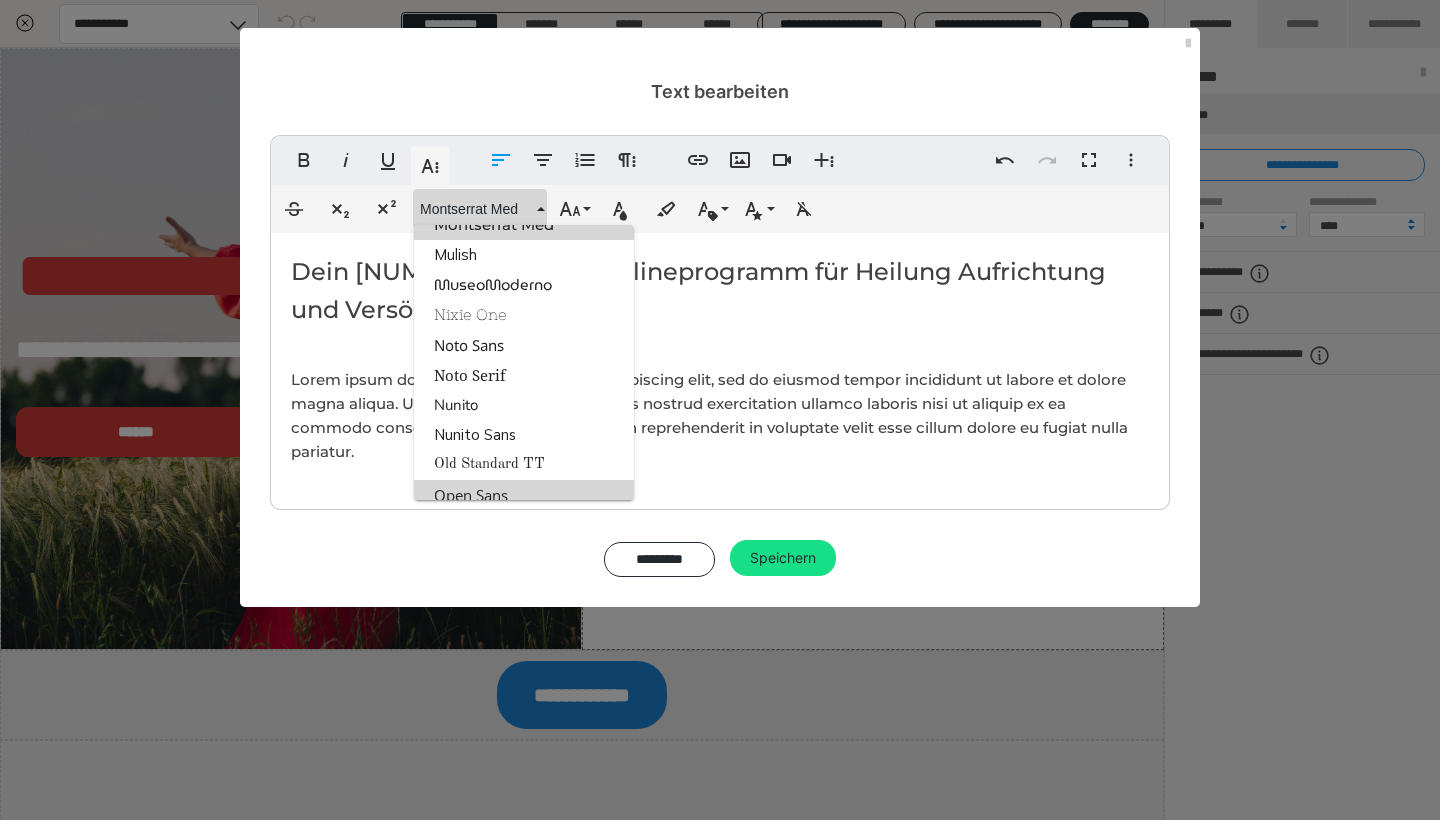 click on "Open Sans" at bounding box center (524, 495) 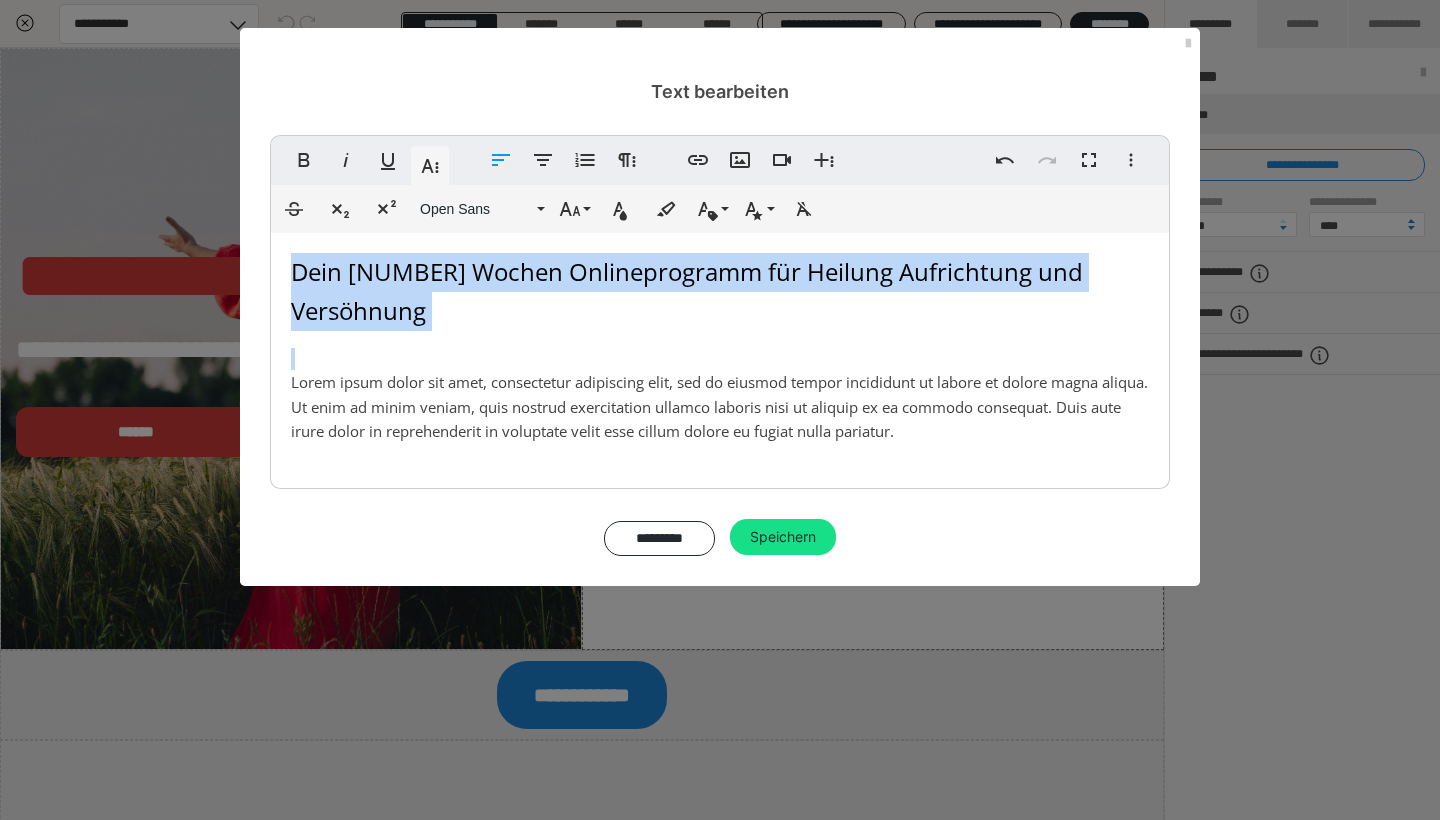 click on "Lorem ipsum dolor sit amet, consectetur adipiscing elit, sed do eiusmod tempor incididunt ut labore et dolore magna aliqua. Ut enim ad minim veniam, quis nostrud exercitation ullamco laboris nisi ut aliquip ex ea commodo consequat. Duis aute irure dolor in reprehenderit in voluptate velit esse cillum dolore eu fugiat nulla pariatur." at bounding box center [719, 406] 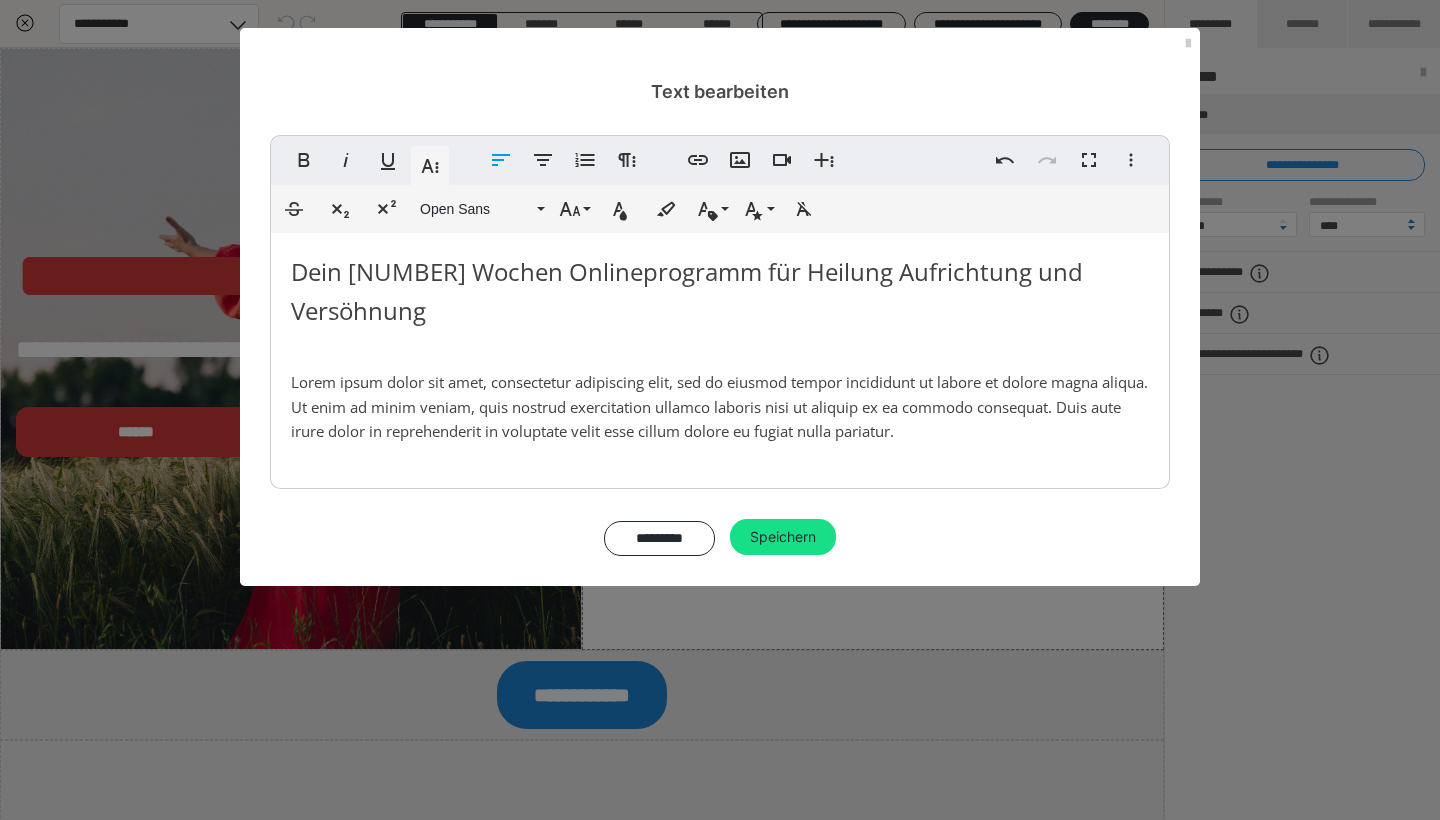 click on "Lorem ipsum dolor sit amet, consectetur adipiscing elit, sed do eiusmod tempor incididunt ut labore et dolore magna aliqua. Ut enim ad minim veniam, quis nostrud exercitation ullamco laboris nisi ut aliquip ex ea commodo consequat. Duis aute irure dolor in reprehenderit in voluptate velit esse cillum dolore eu fugiat nulla pariatur." at bounding box center [719, 406] 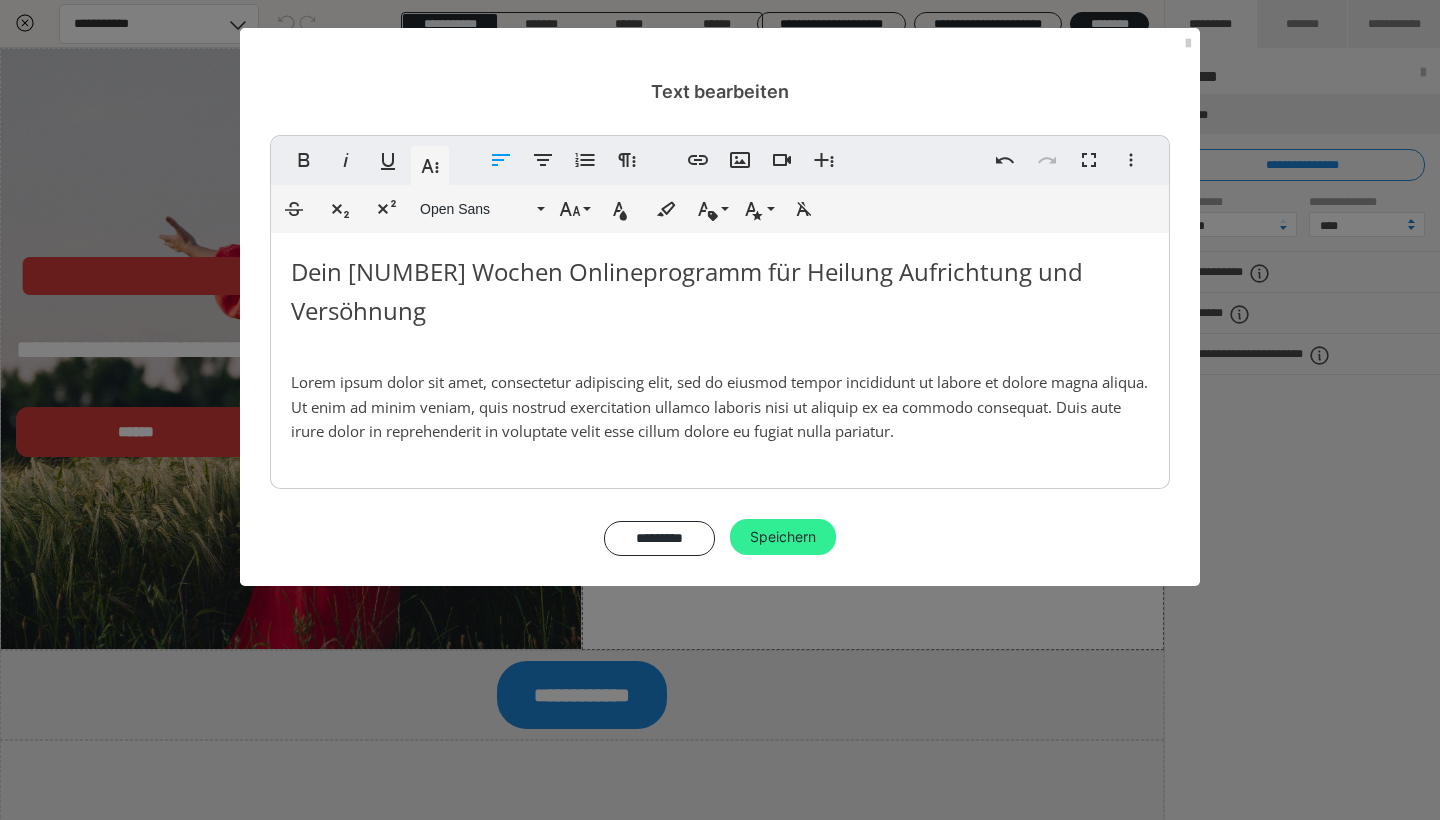 click on "Speichern" at bounding box center (783, 537) 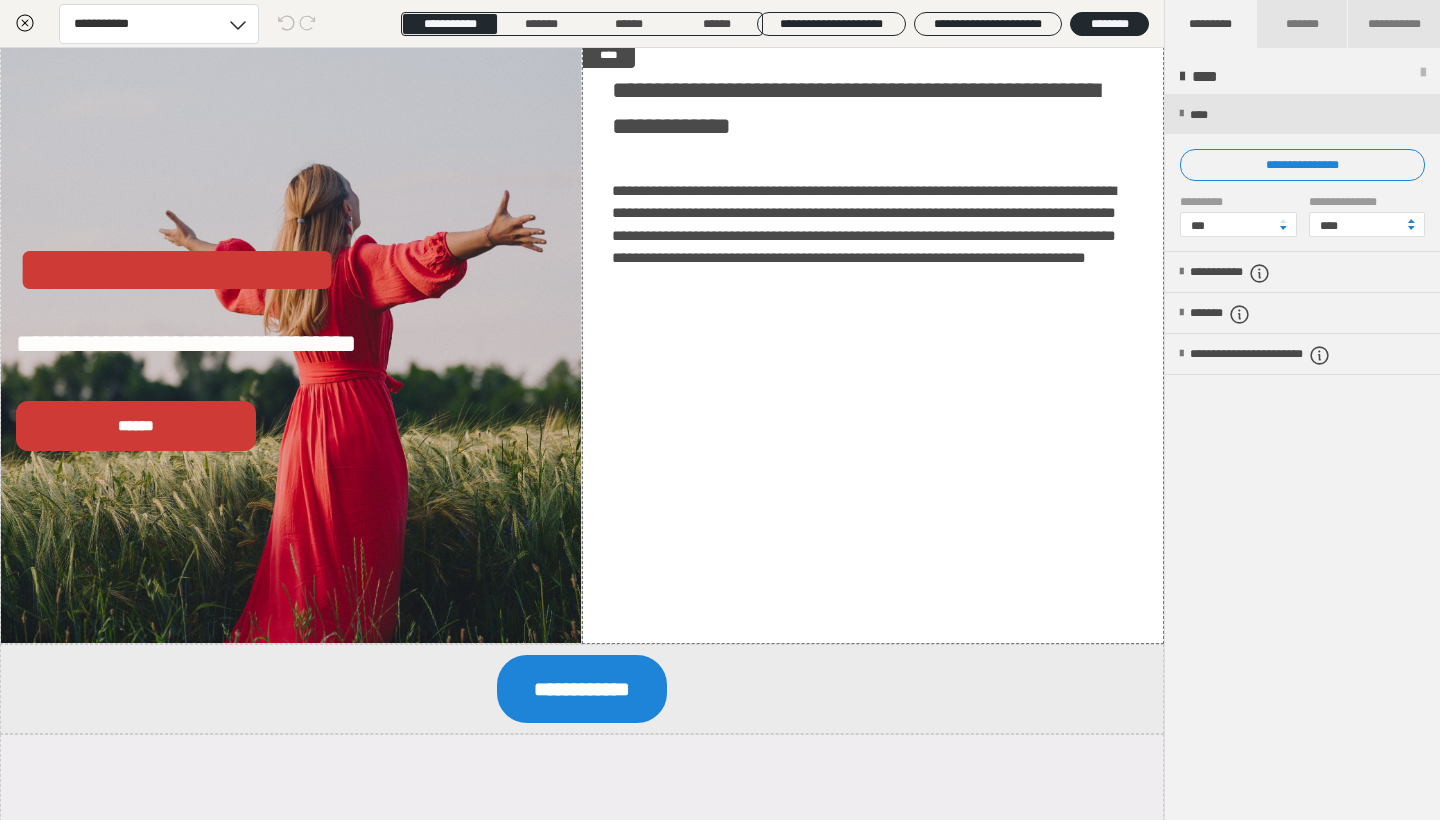 scroll, scrollTop: 0, scrollLeft: 0, axis: both 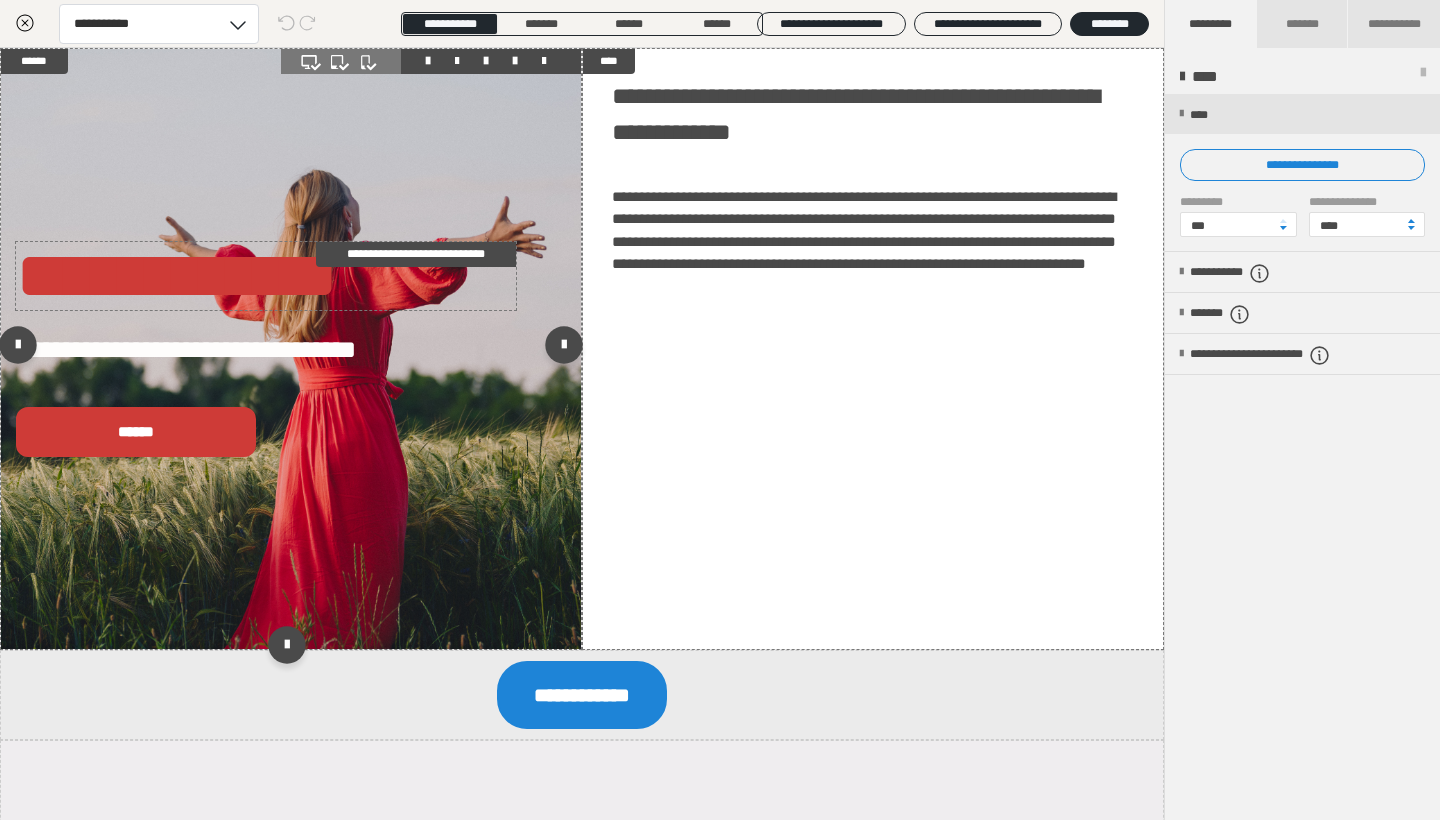 click on "**********" at bounding box center [266, 276] 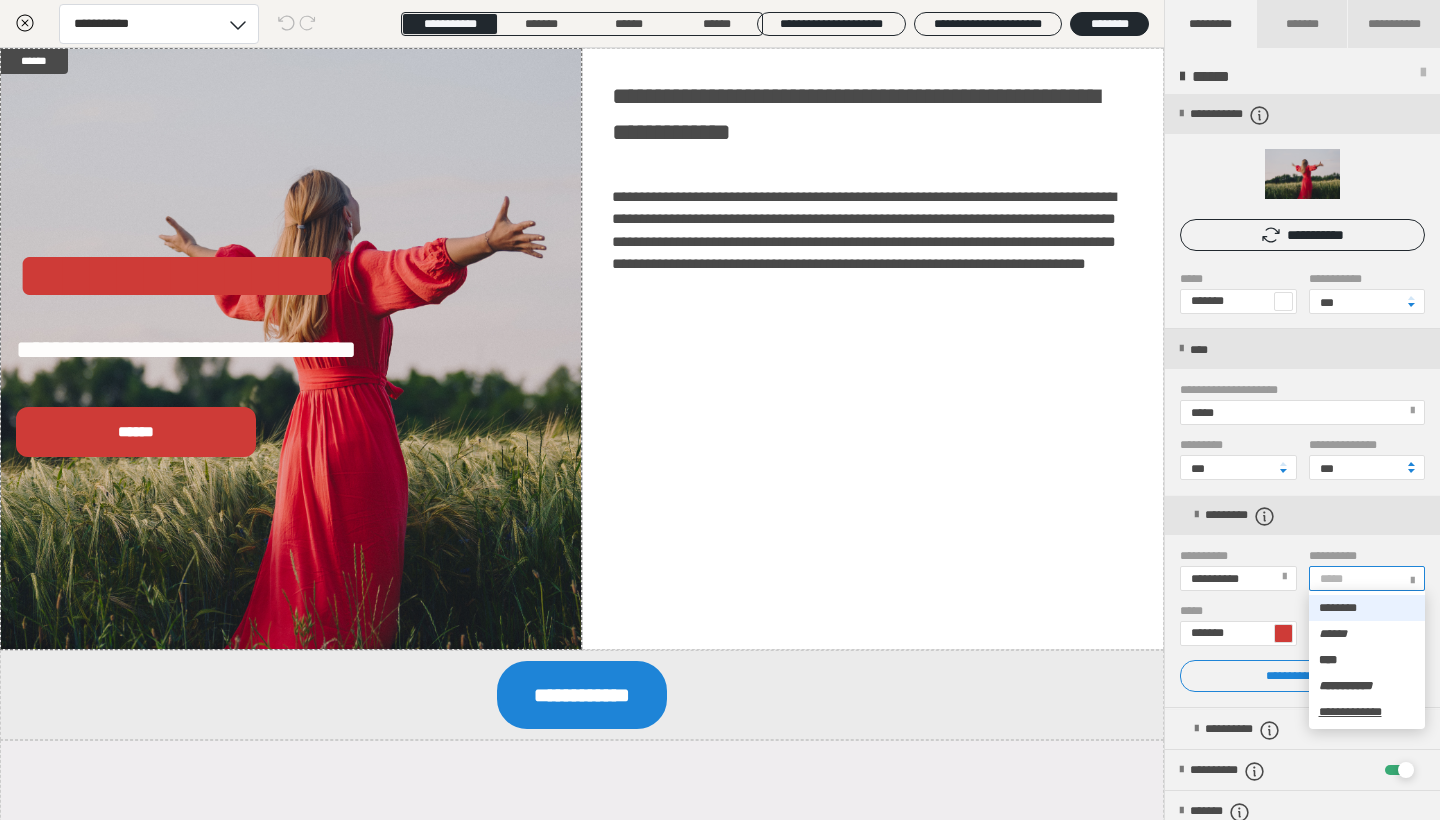 click on "*****" at bounding box center [1366, 578] 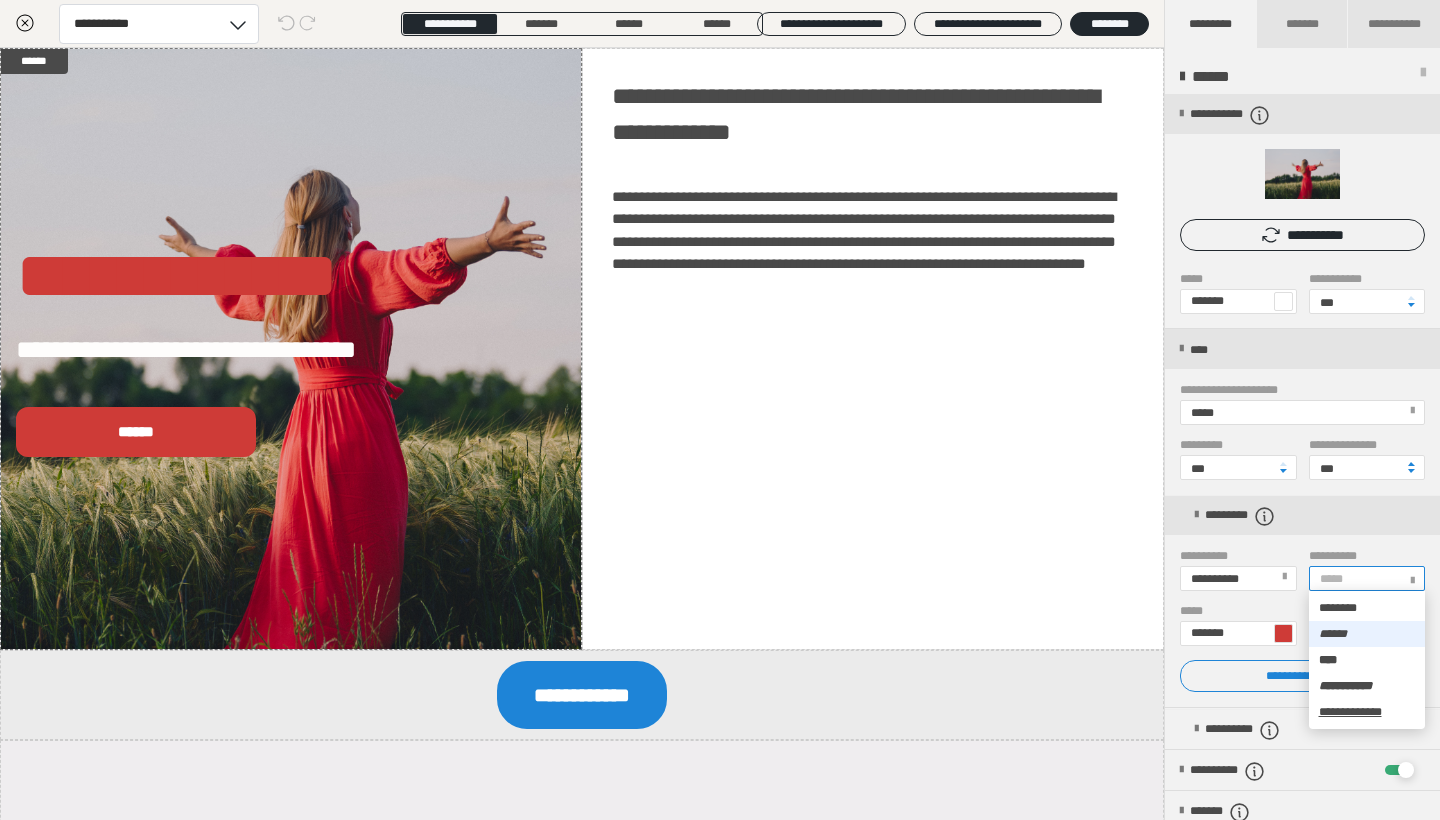 click on "******" at bounding box center [1367, 634] 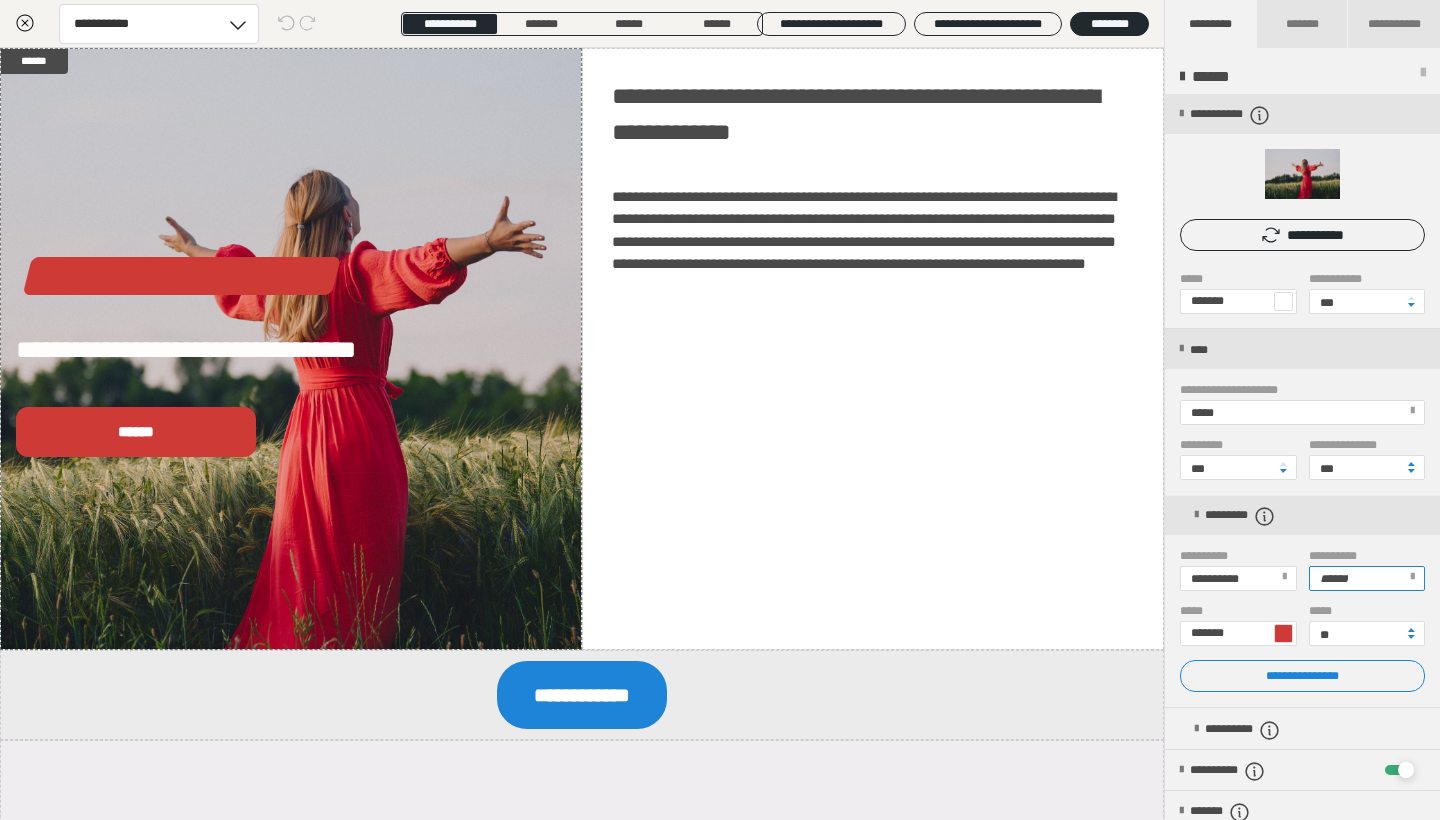 click on "******" at bounding box center [1367, 578] 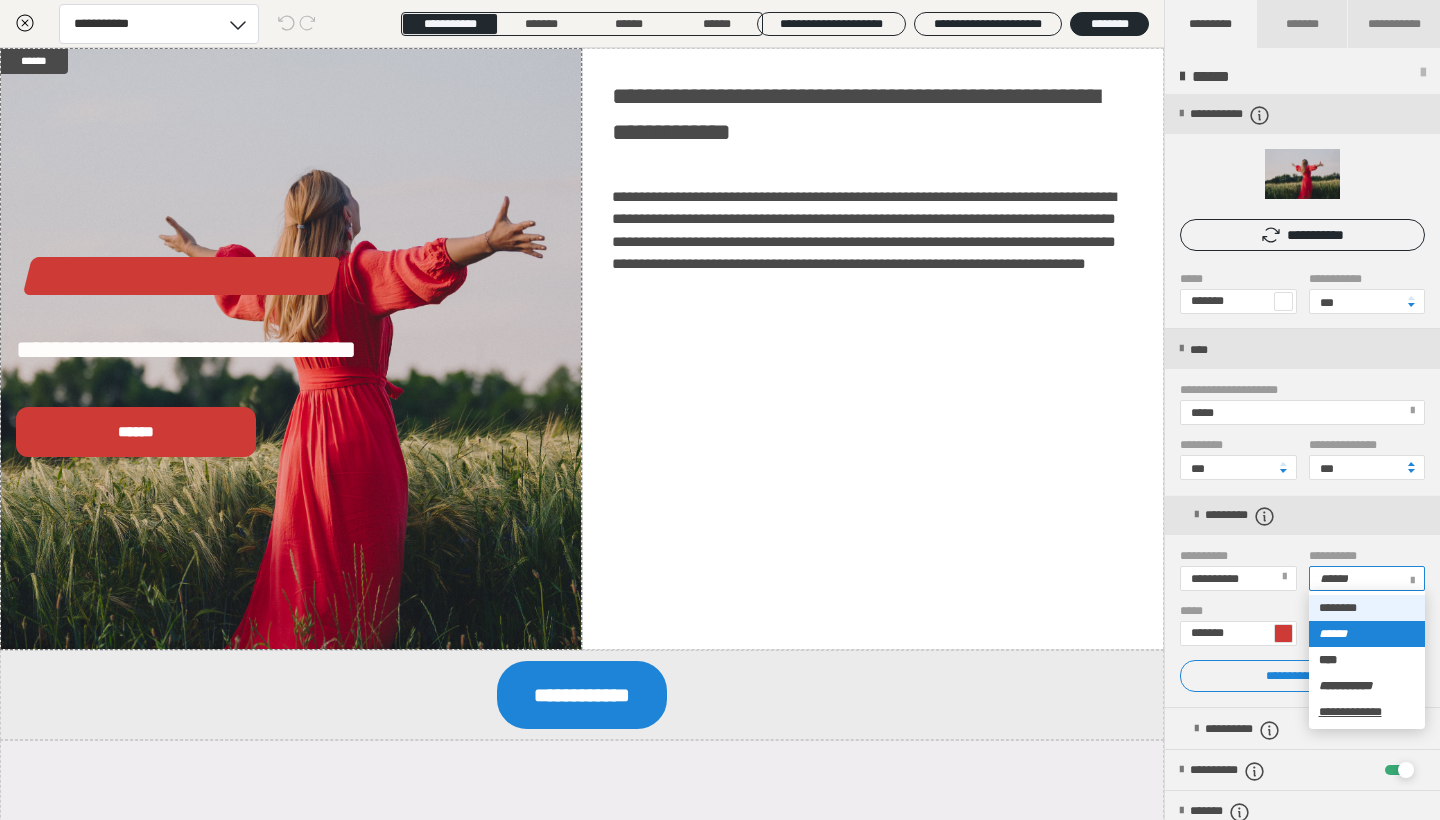 click on "********" at bounding box center [1338, 608] 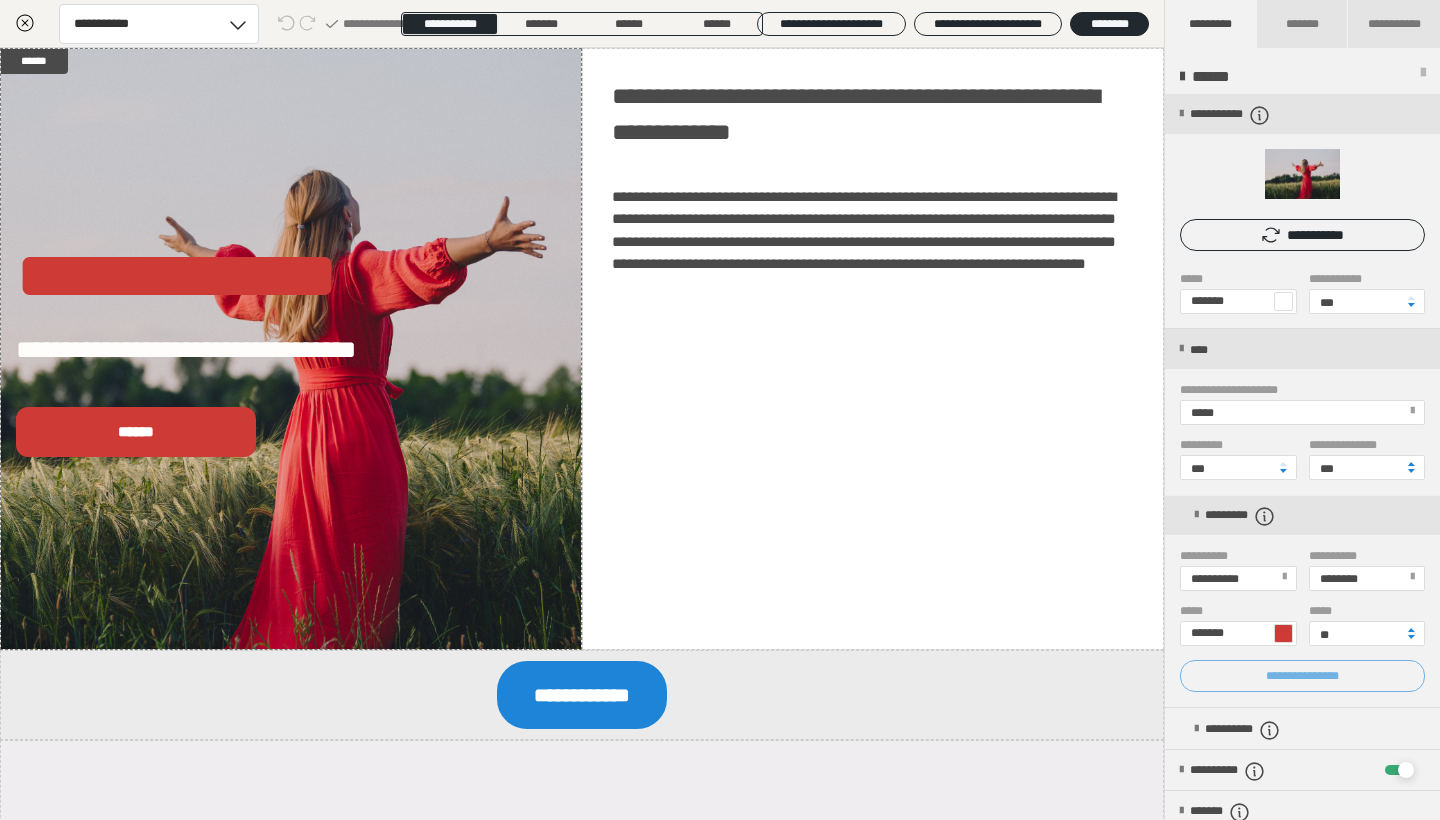 click on "**********" at bounding box center [1302, 676] 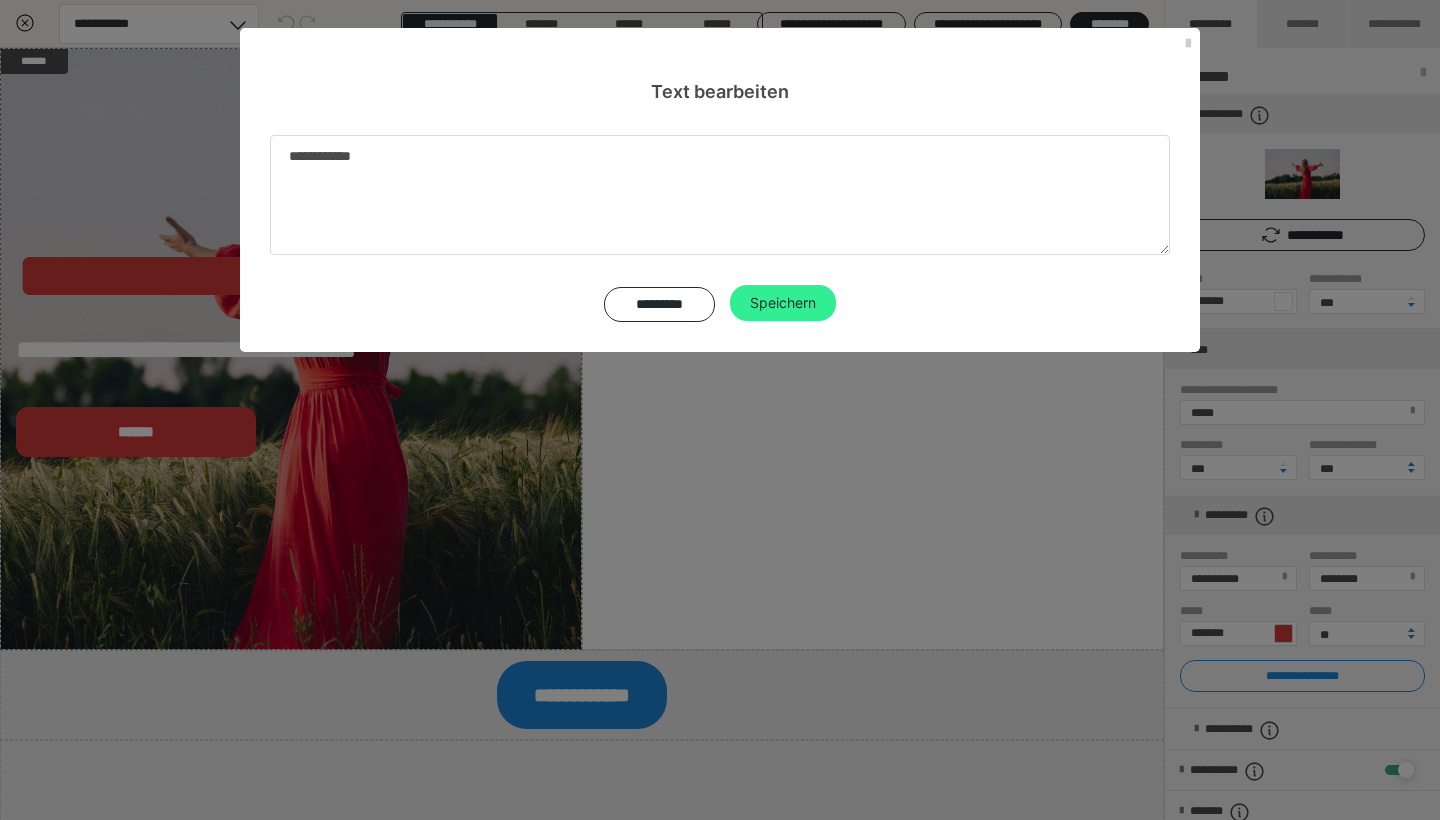 click on "Speichern" at bounding box center (783, 303) 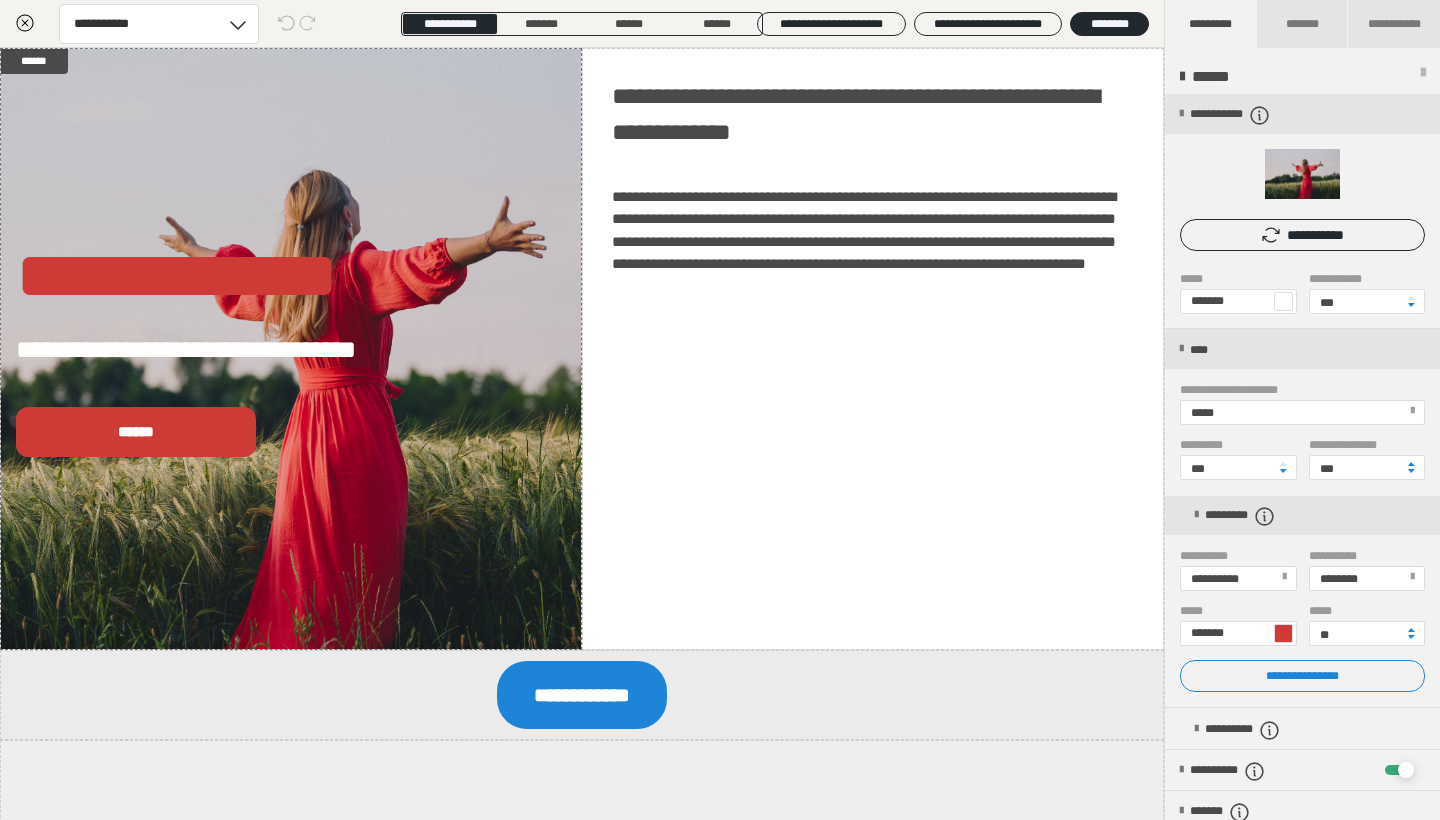 scroll, scrollTop: 9, scrollLeft: 0, axis: vertical 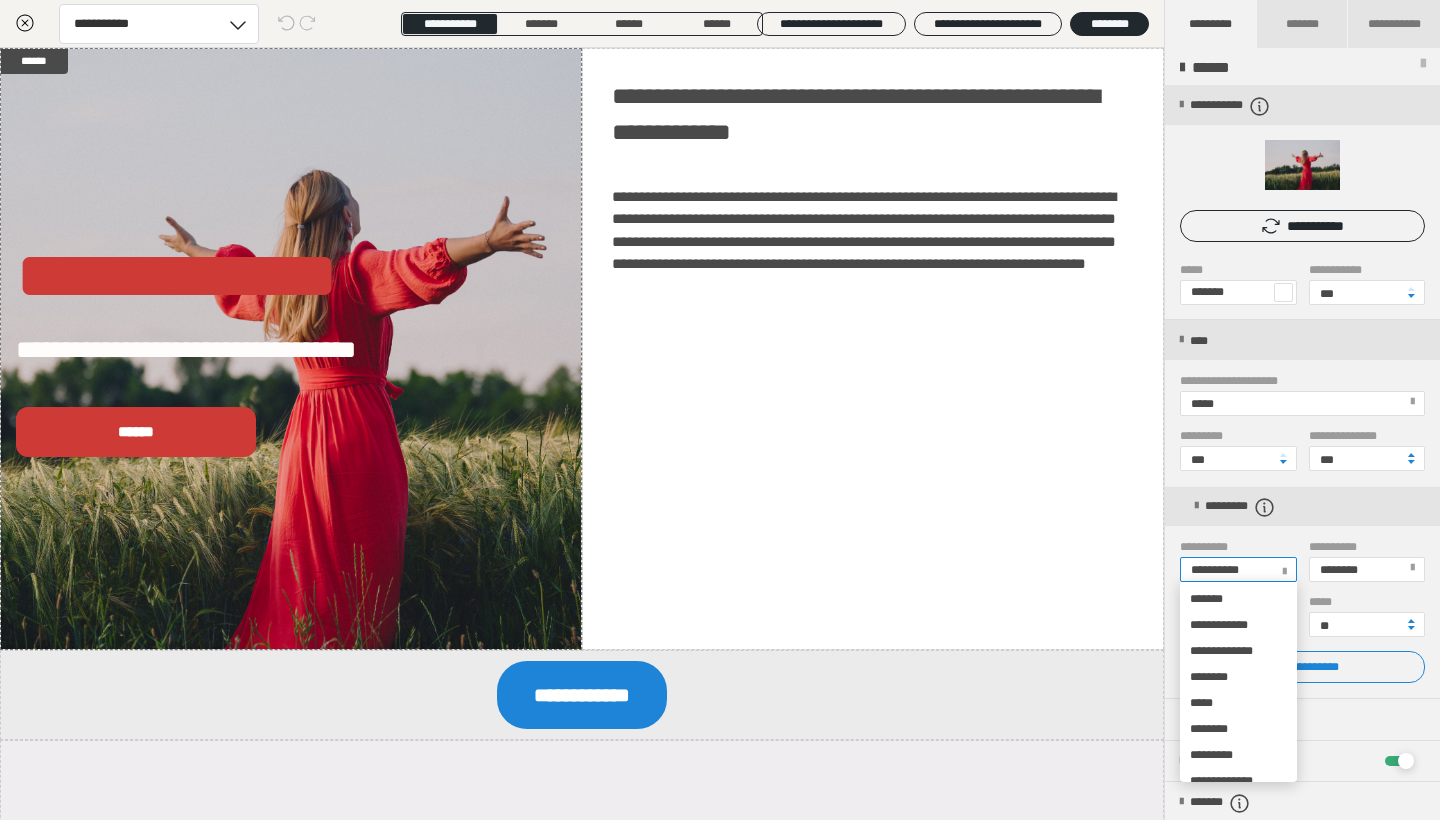 click on "**********" at bounding box center (1238, 569) 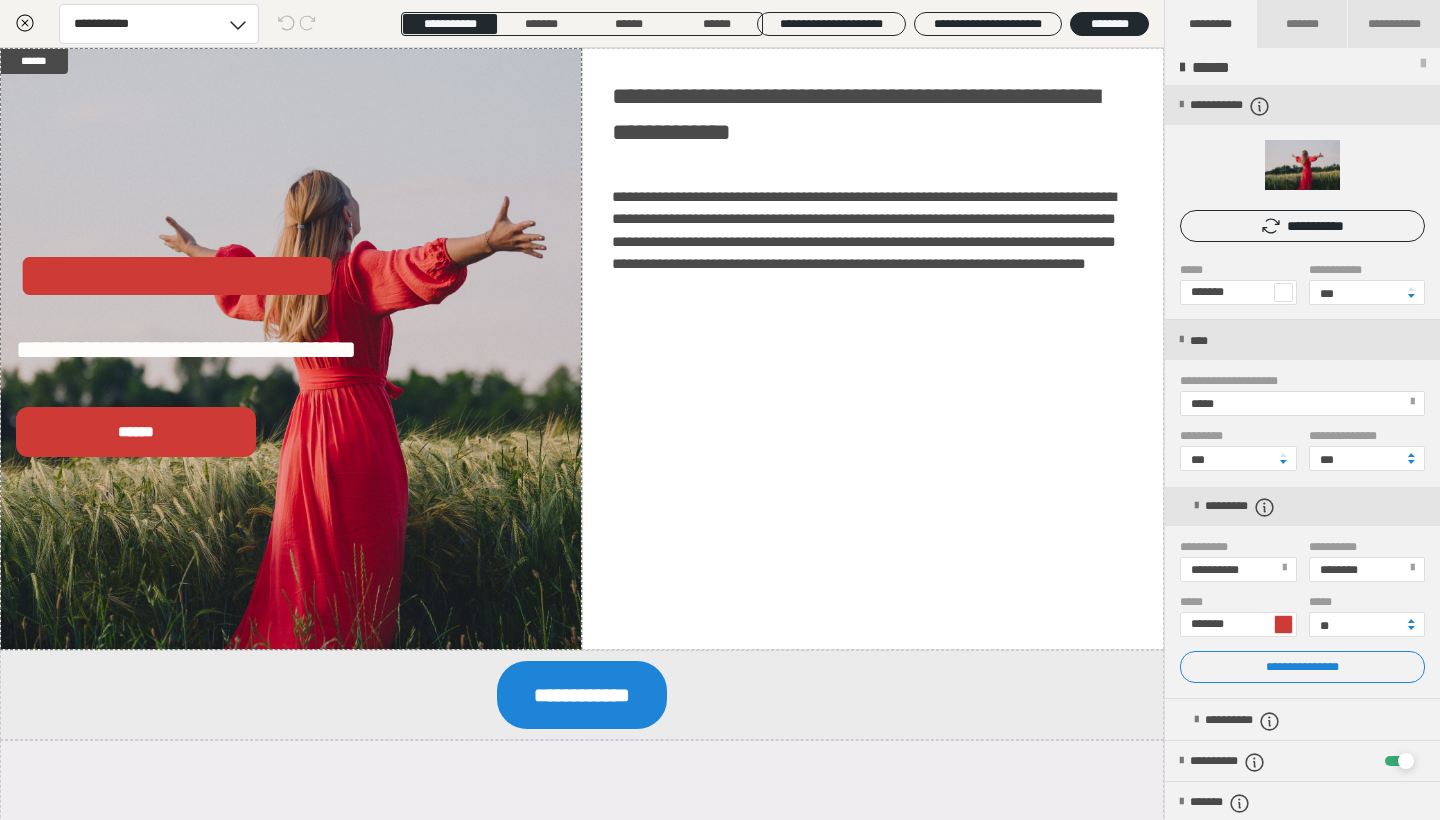 click on "**********" at bounding box center (1238, 561) 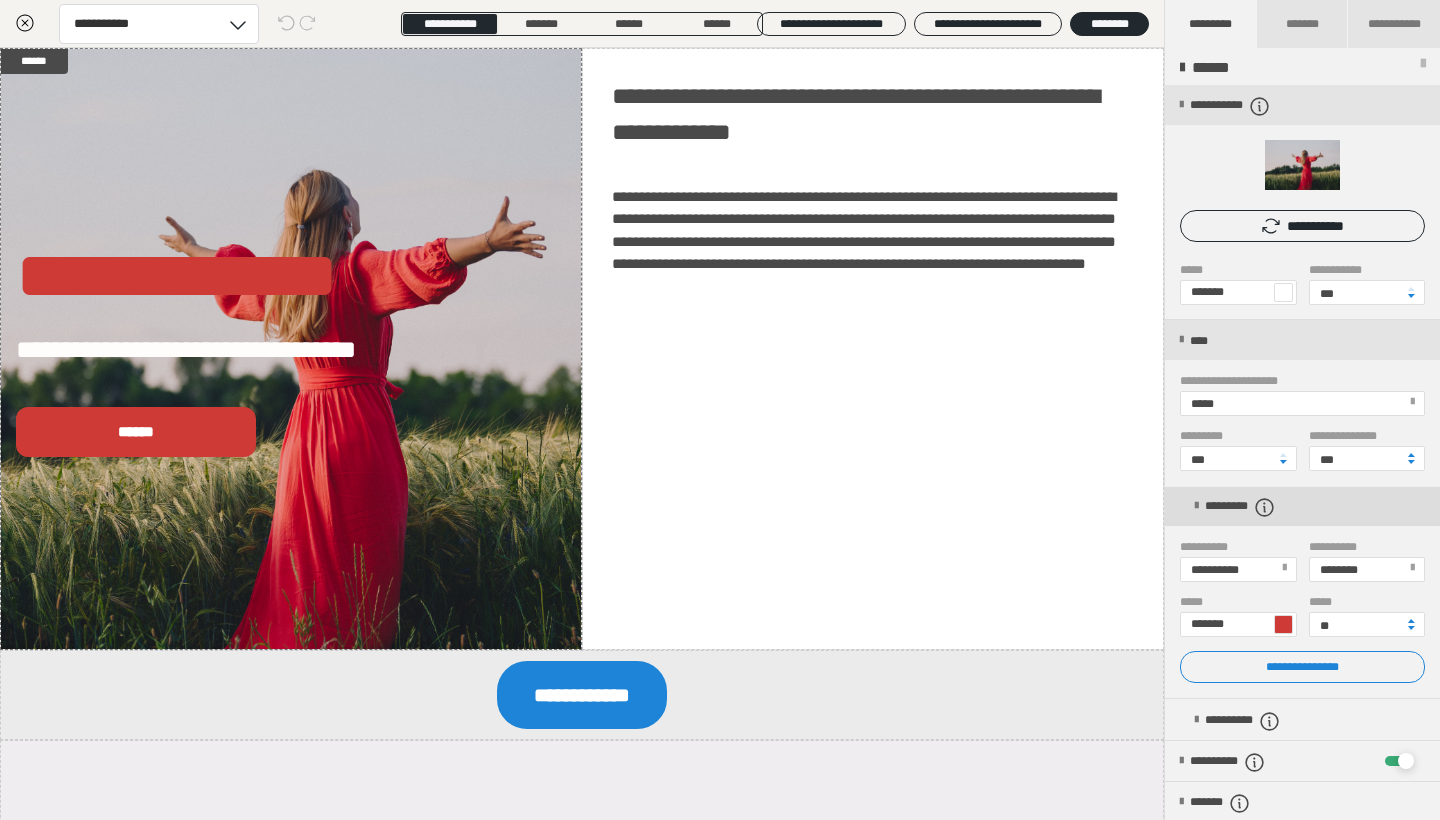 click on "*********" at bounding box center [1310, 506] 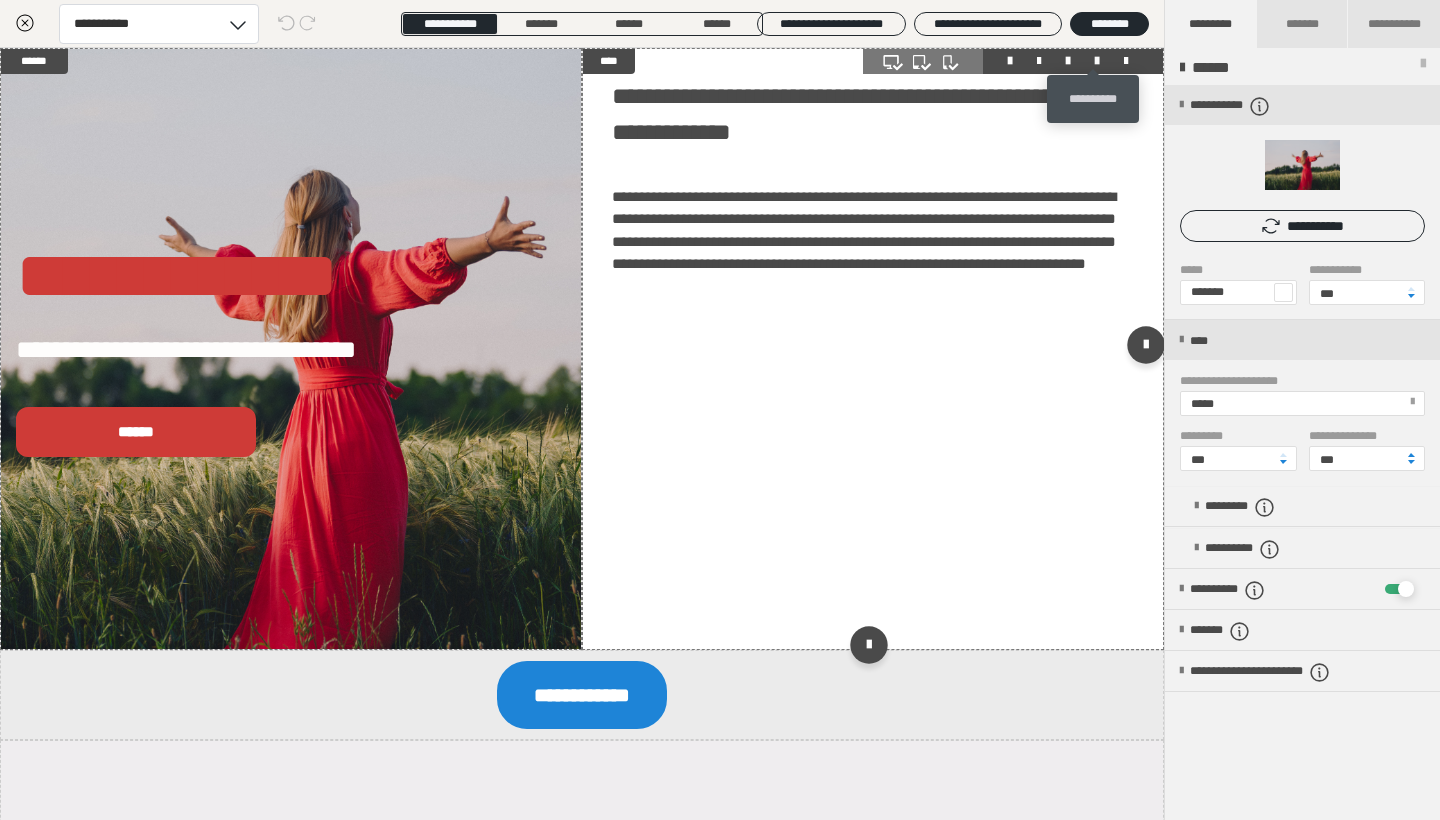 click at bounding box center (1097, 61) 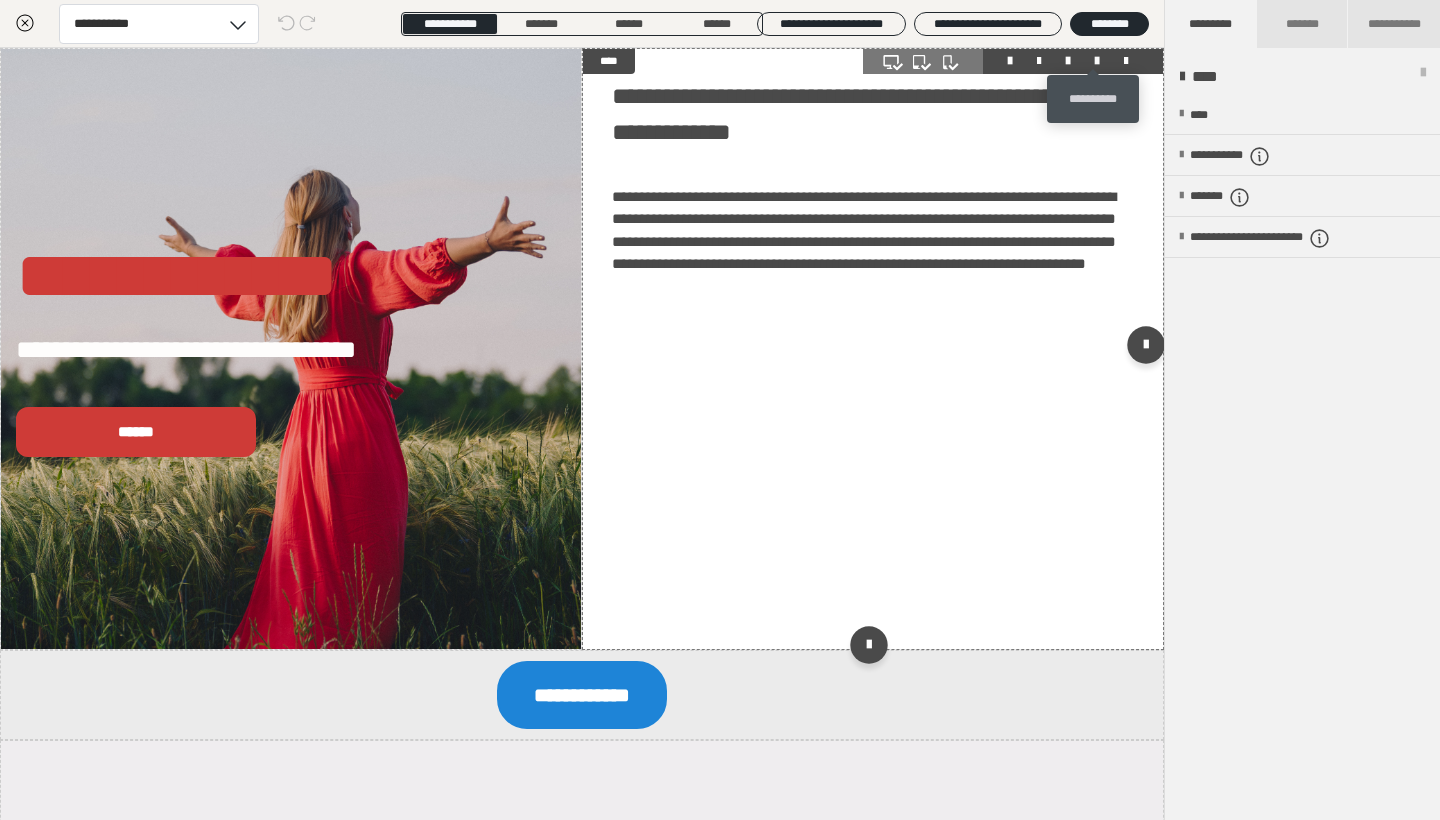 scroll, scrollTop: 0, scrollLeft: 0, axis: both 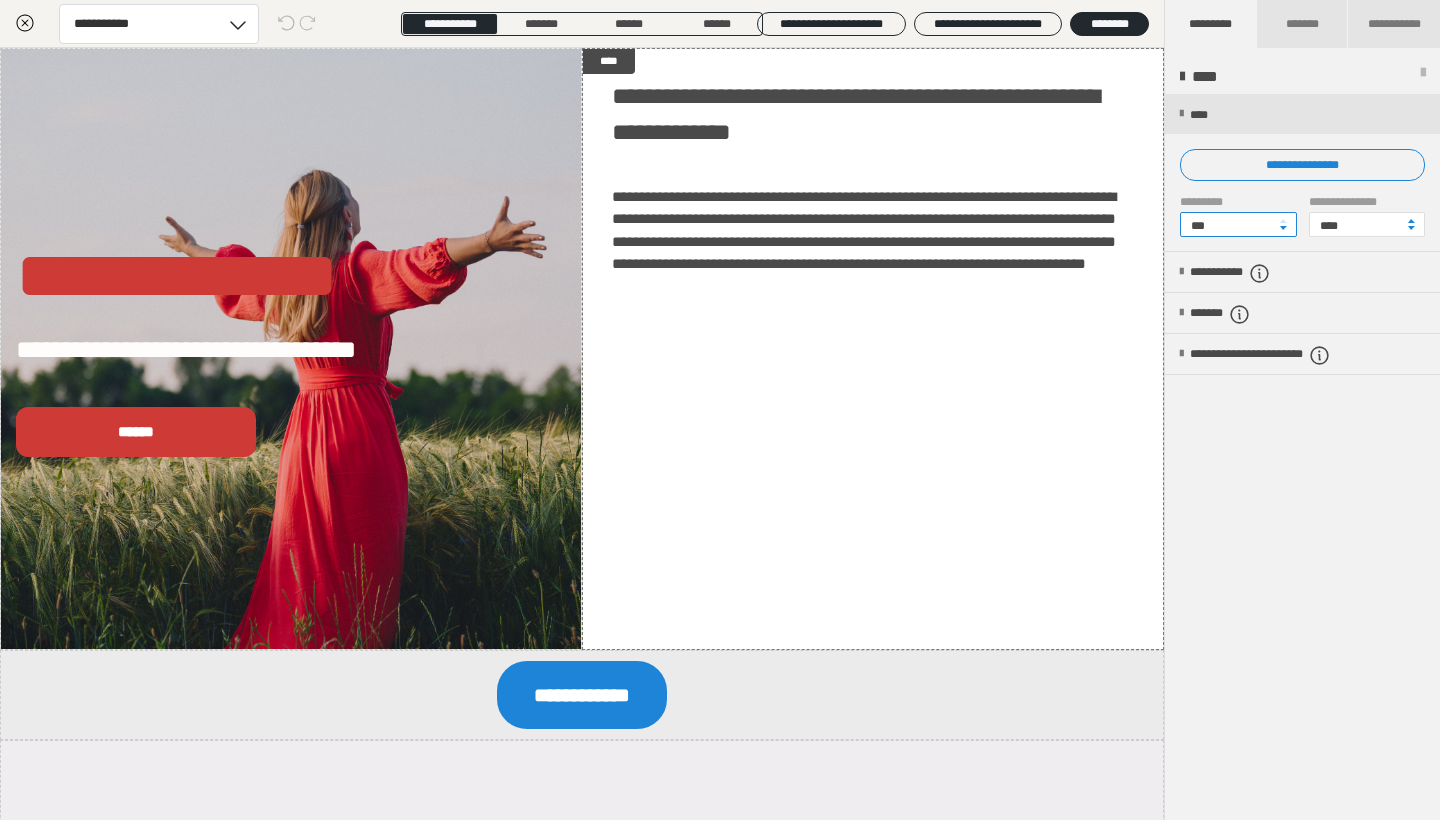 click on "***" at bounding box center (1238, 224) 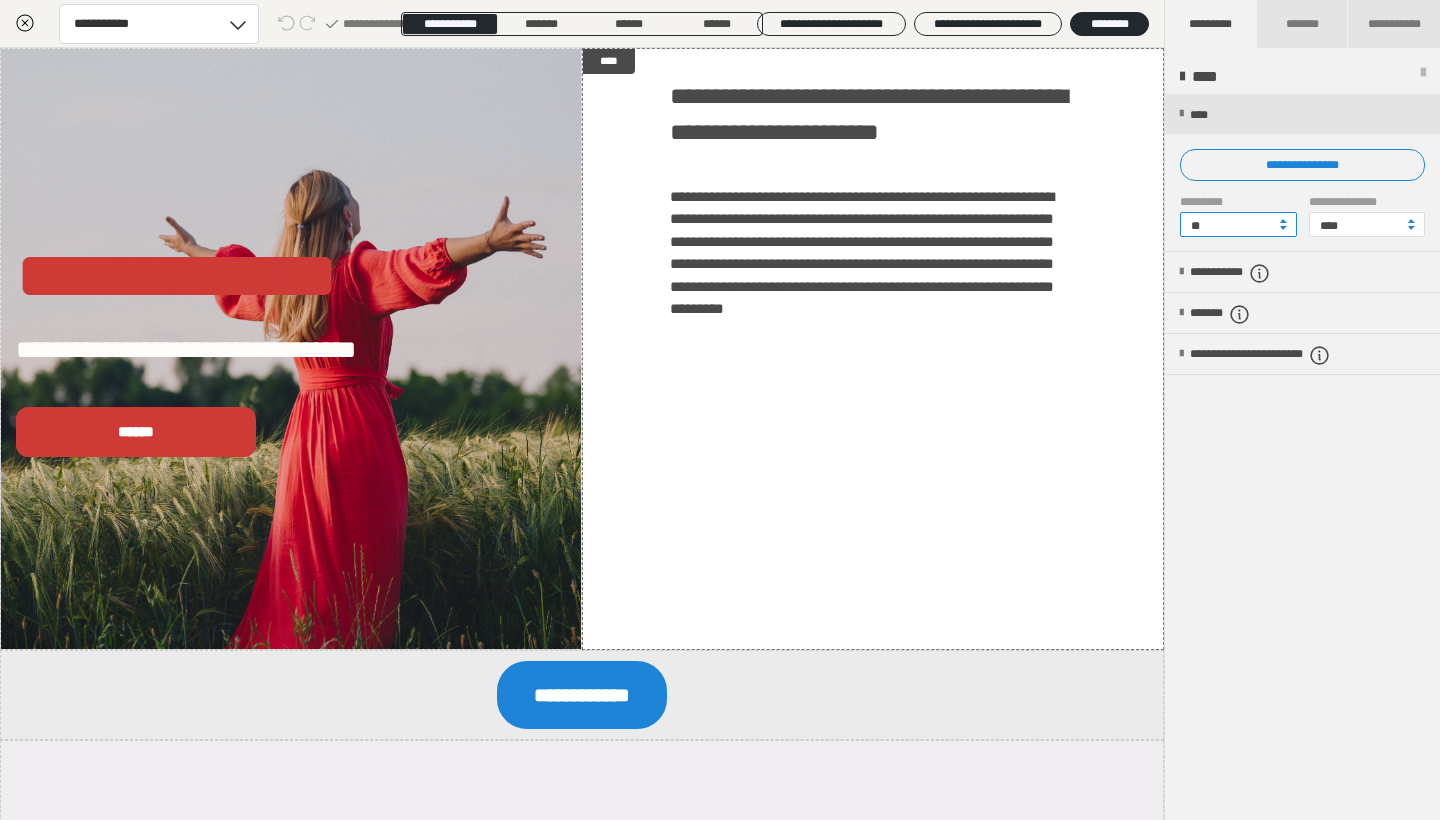 drag, startPoint x: 1230, startPoint y: 223, endPoint x: 1174, endPoint y: 223, distance: 56 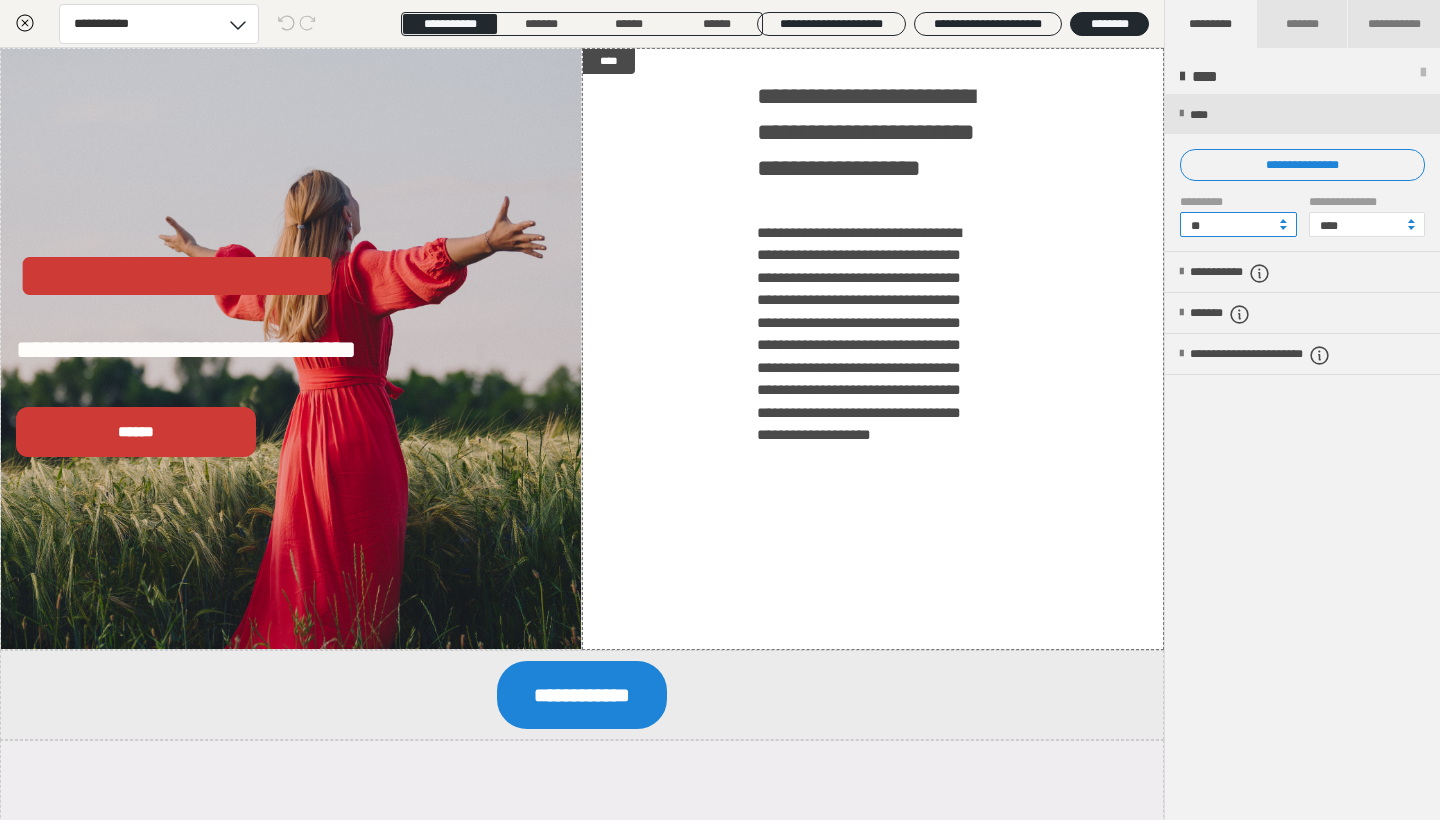 click on "**" at bounding box center [1238, 224] 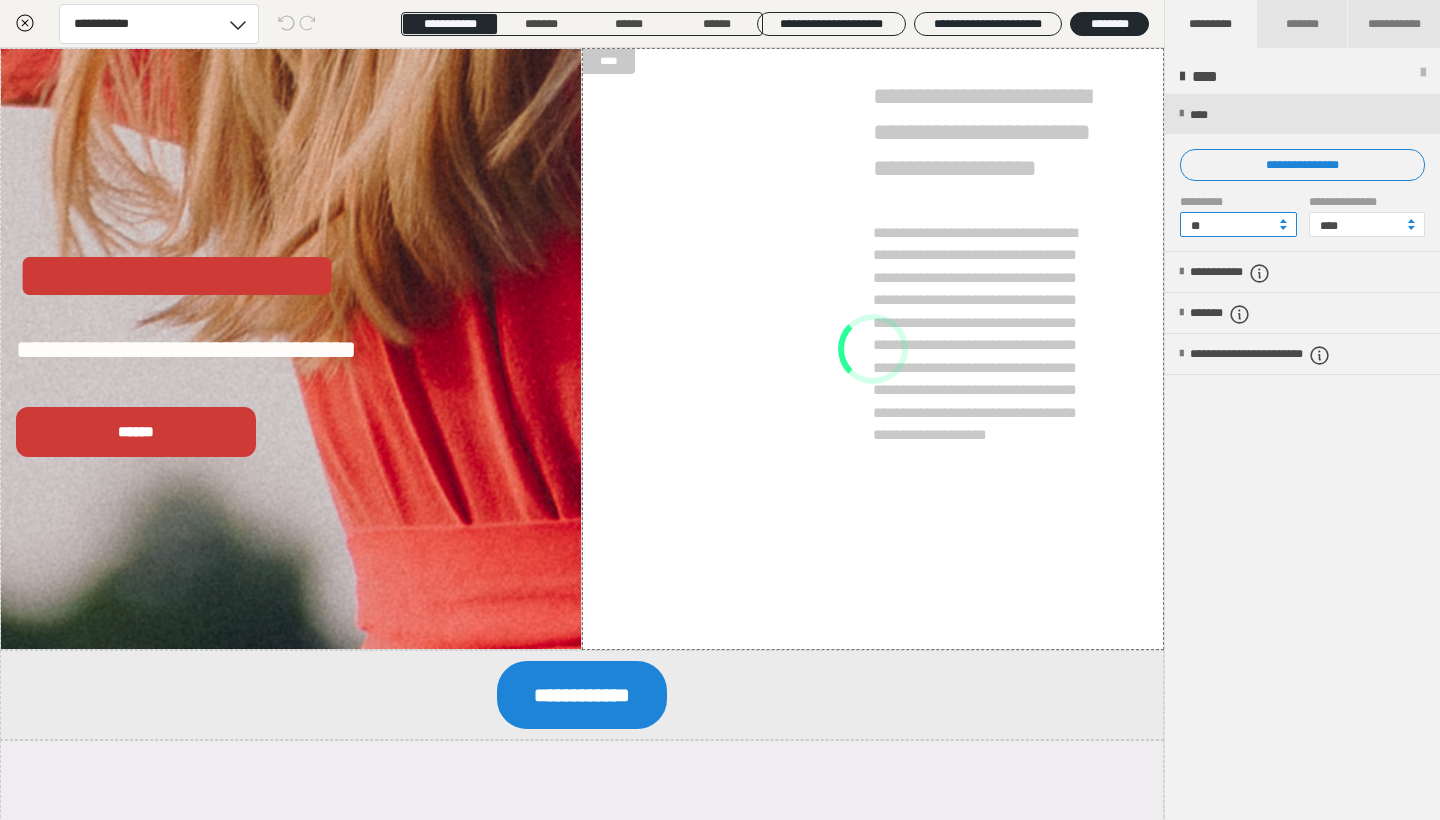 type on "***" 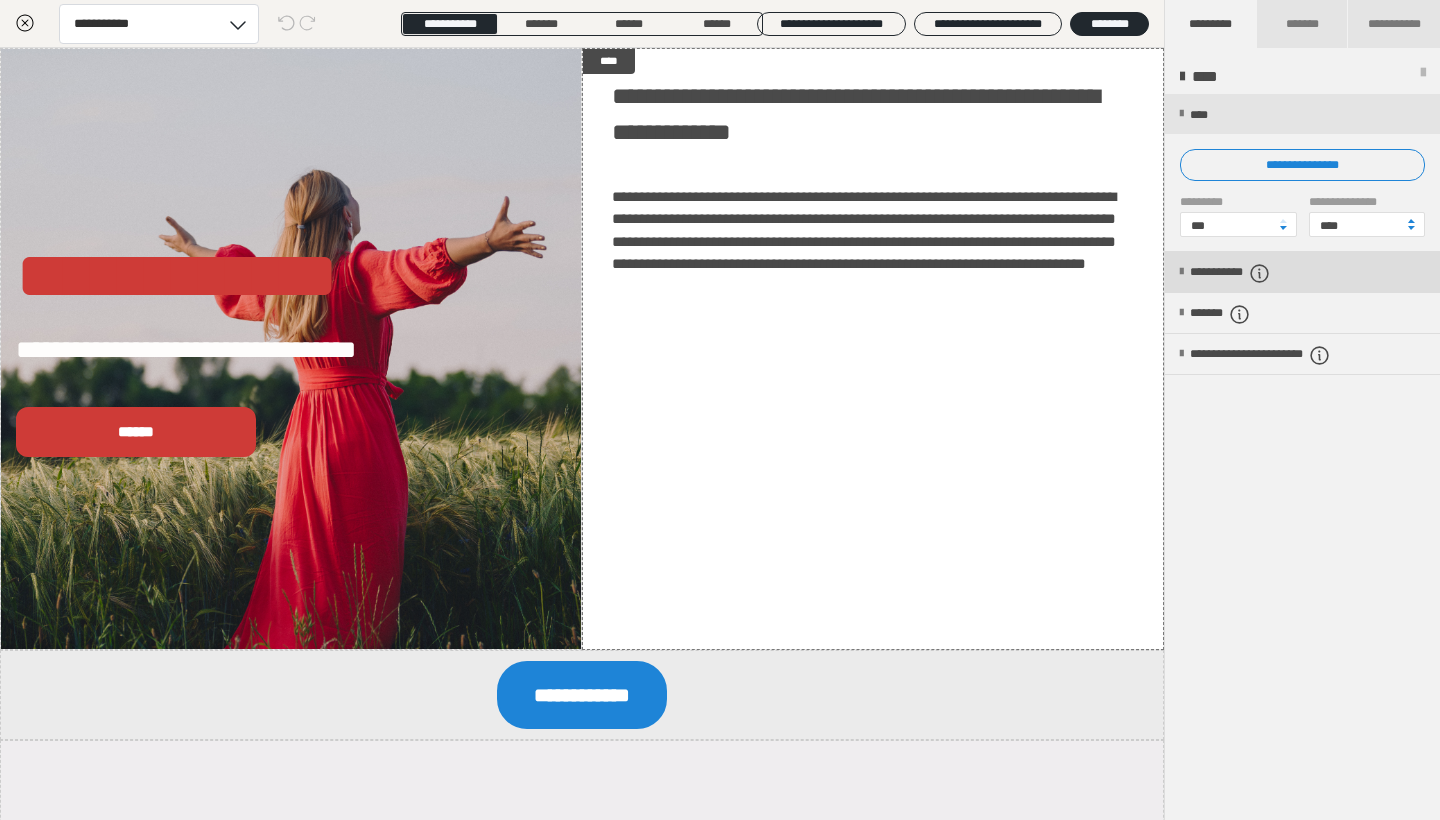 click on "**********" at bounding box center [1302, 272] 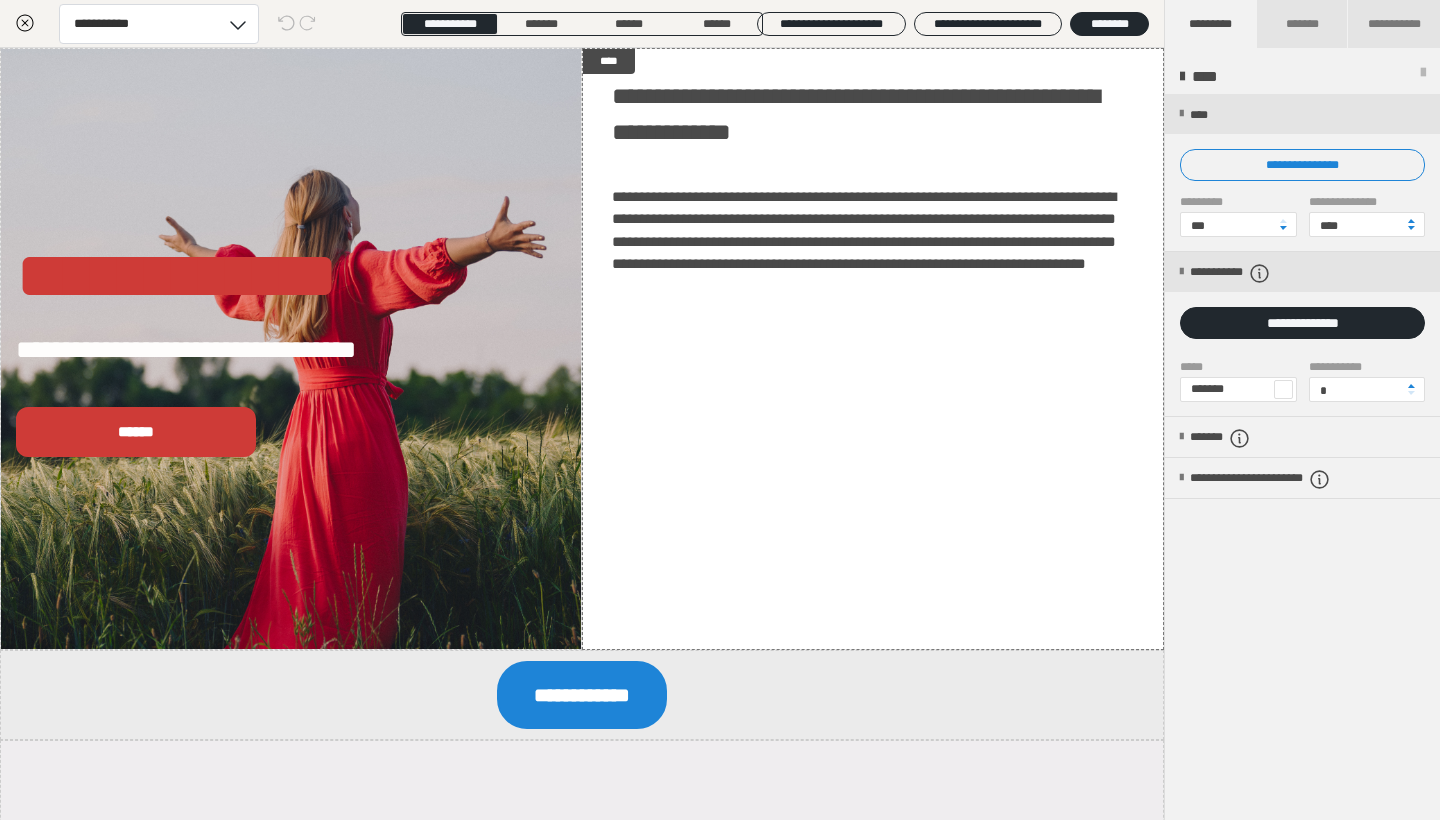click at bounding box center [1283, 389] 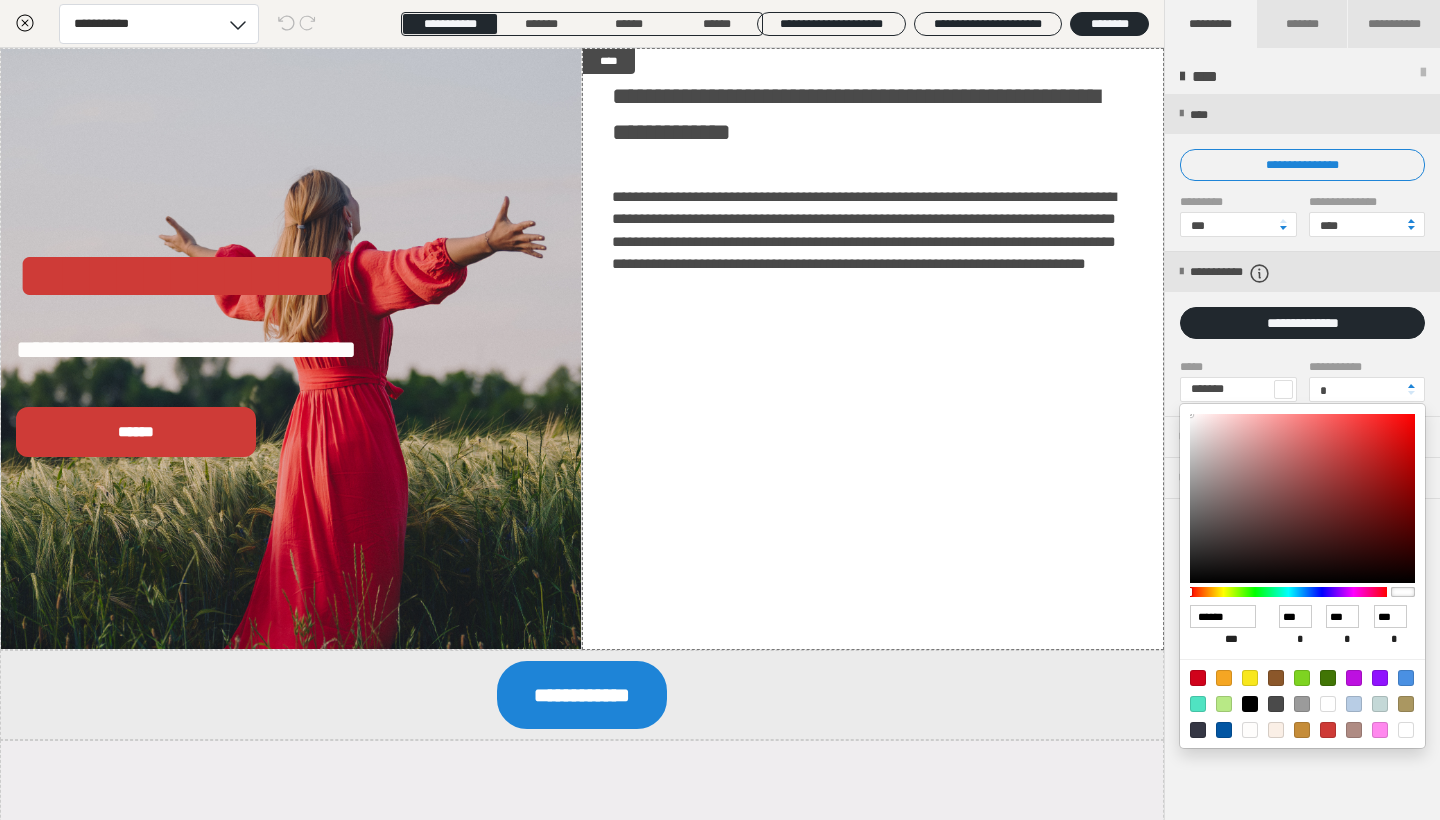 click at bounding box center [1276, 730] 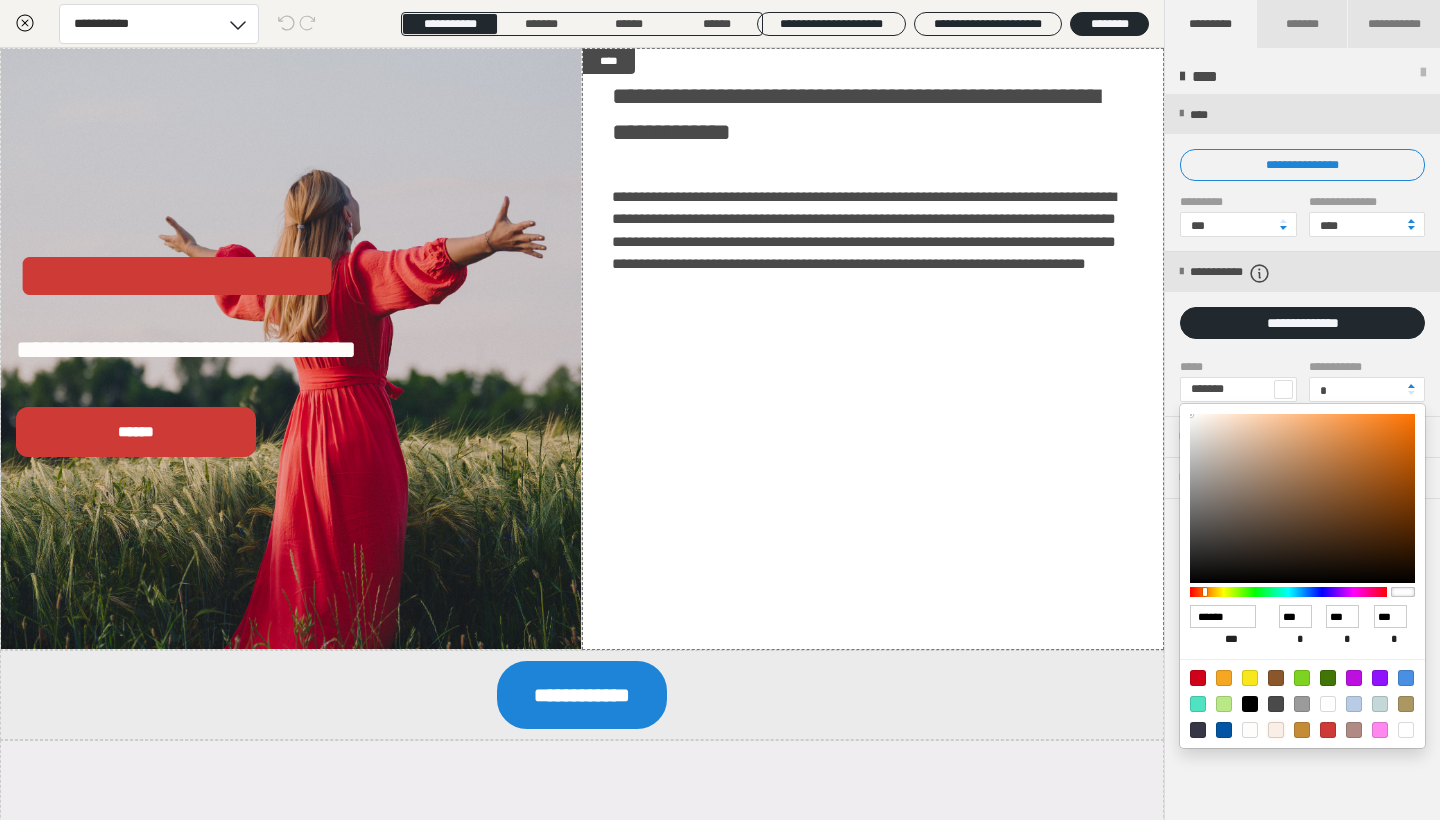 type on "*******" 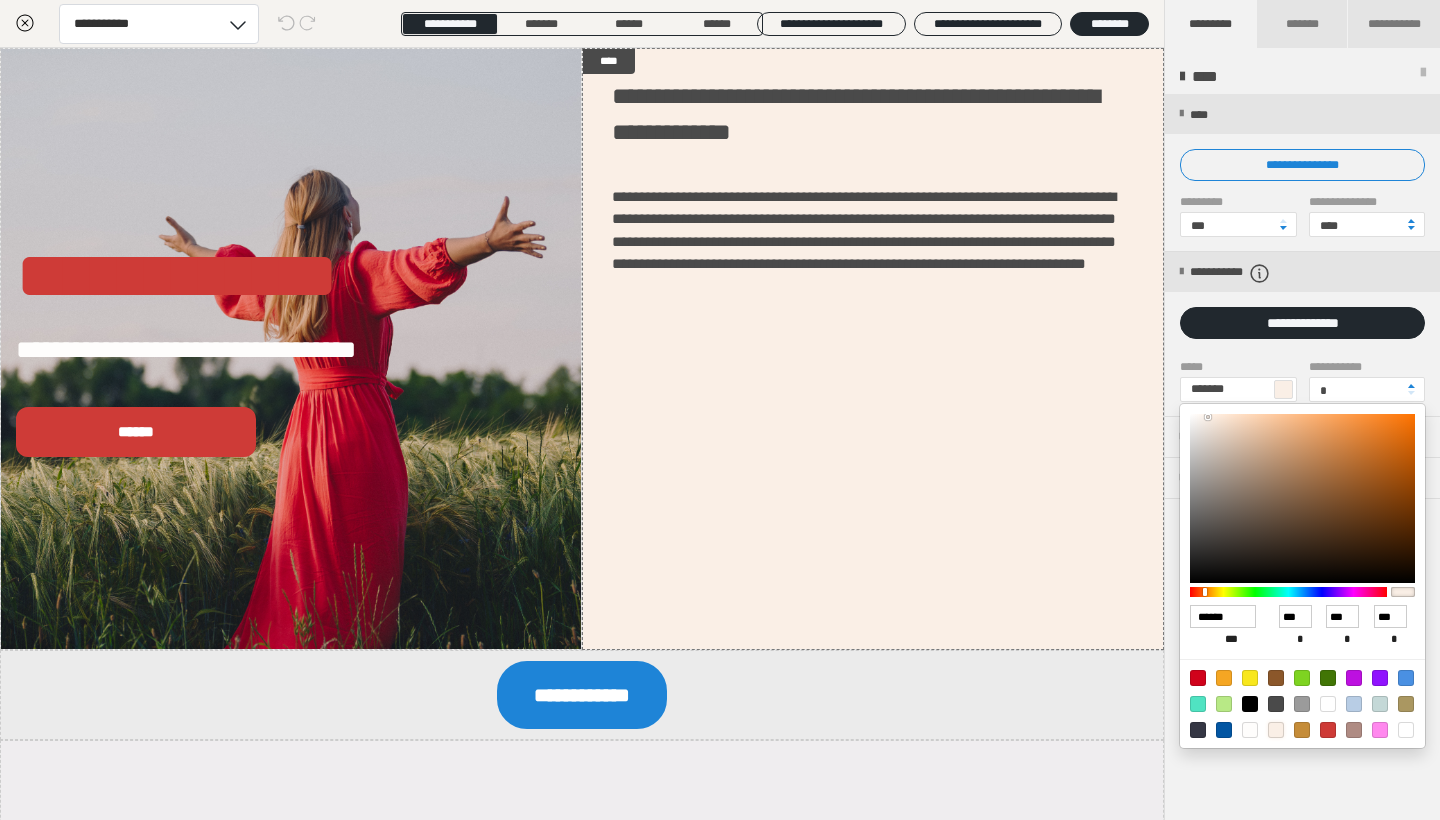 click at bounding box center (1354, 730) 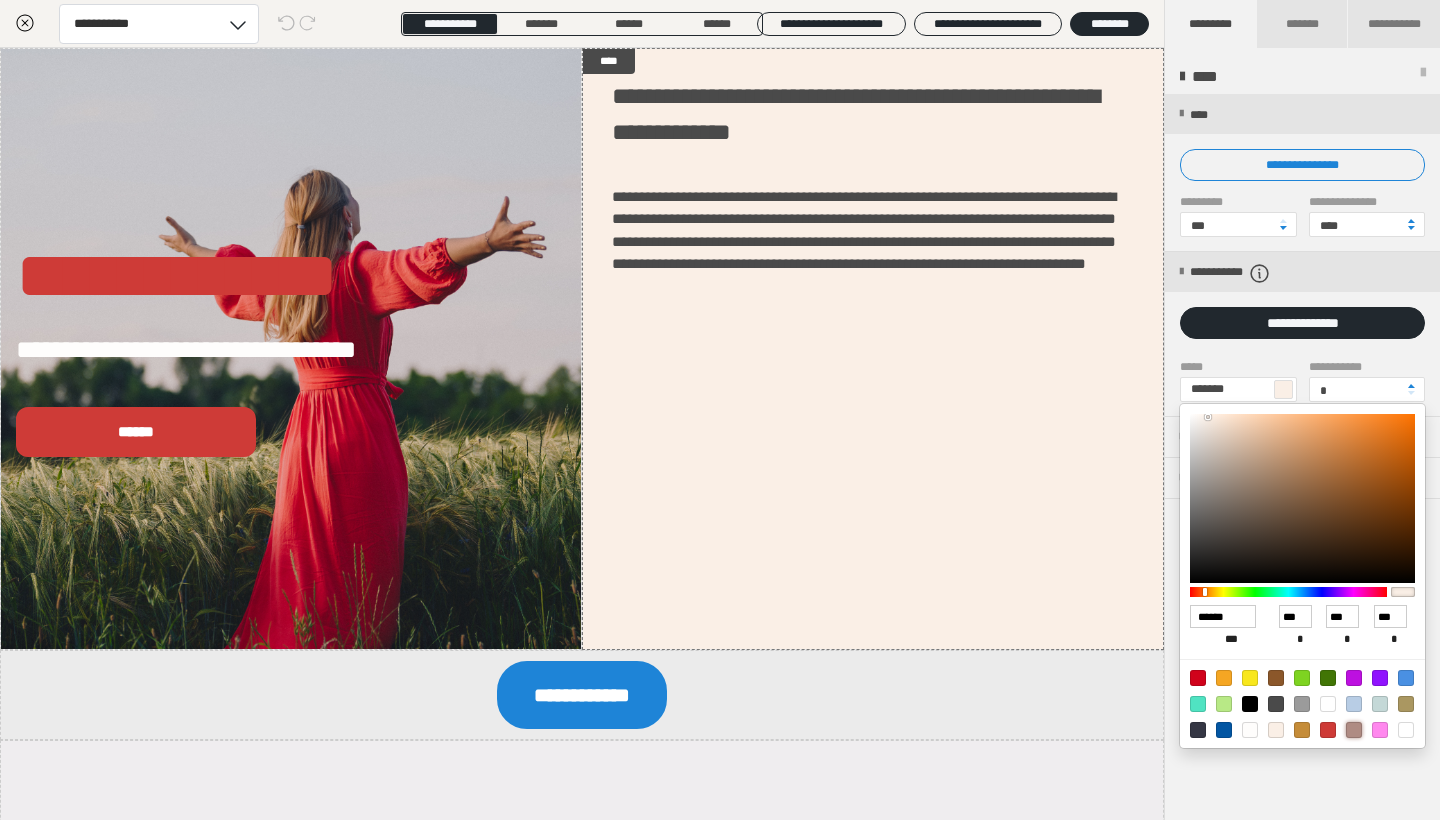 type on "*******" 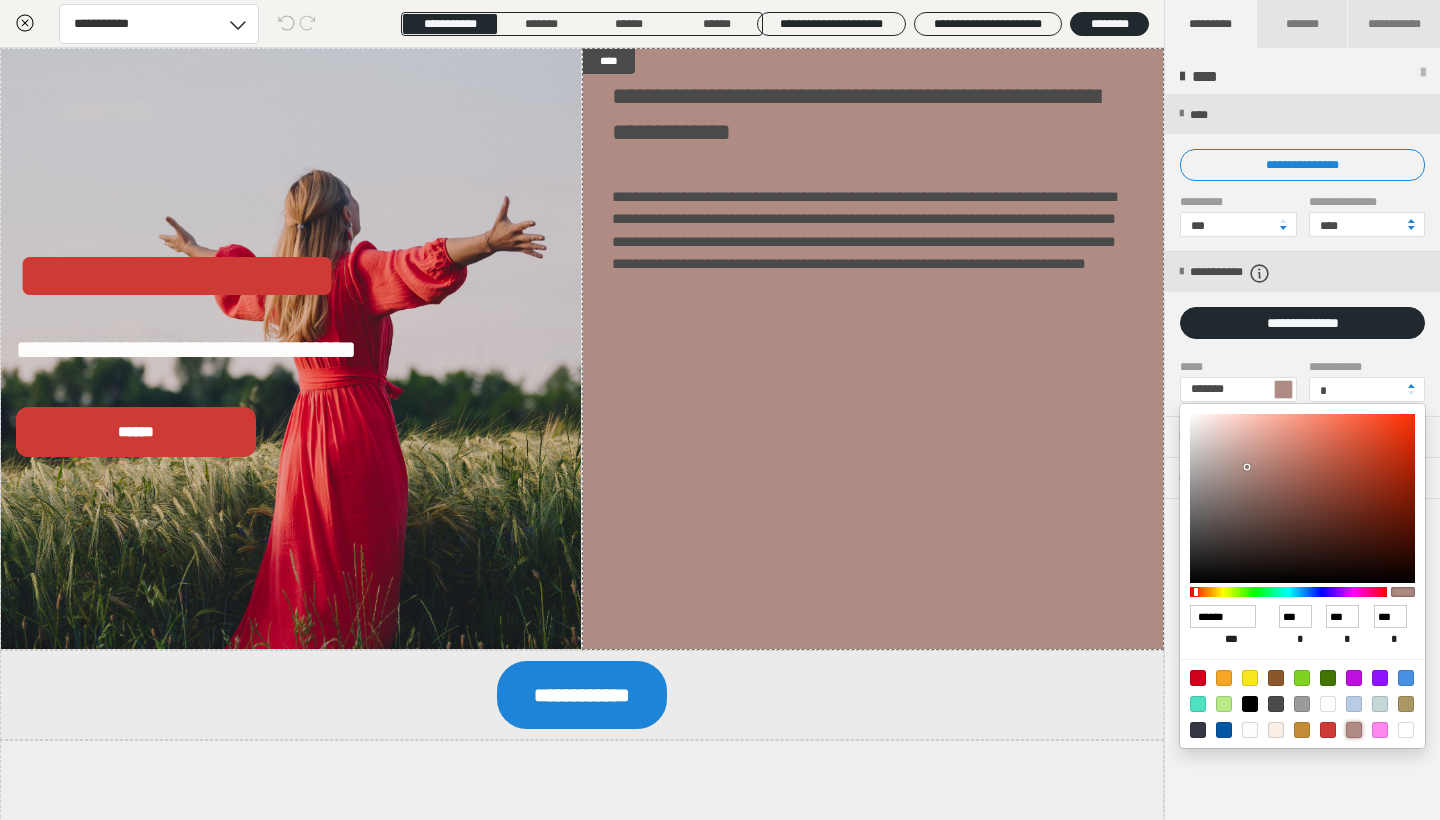 click at bounding box center [720, 410] 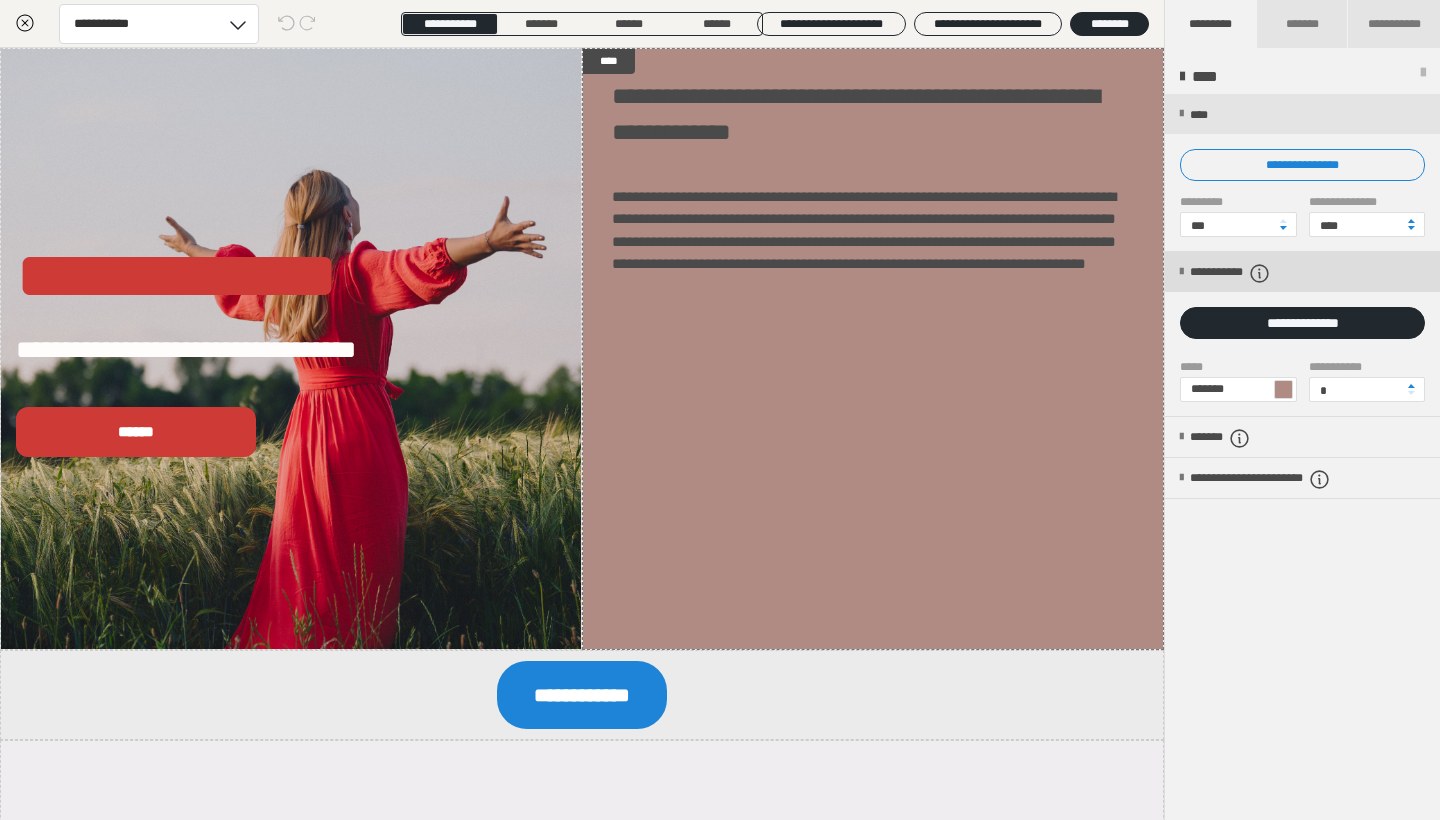 click at bounding box center (1181, 272) 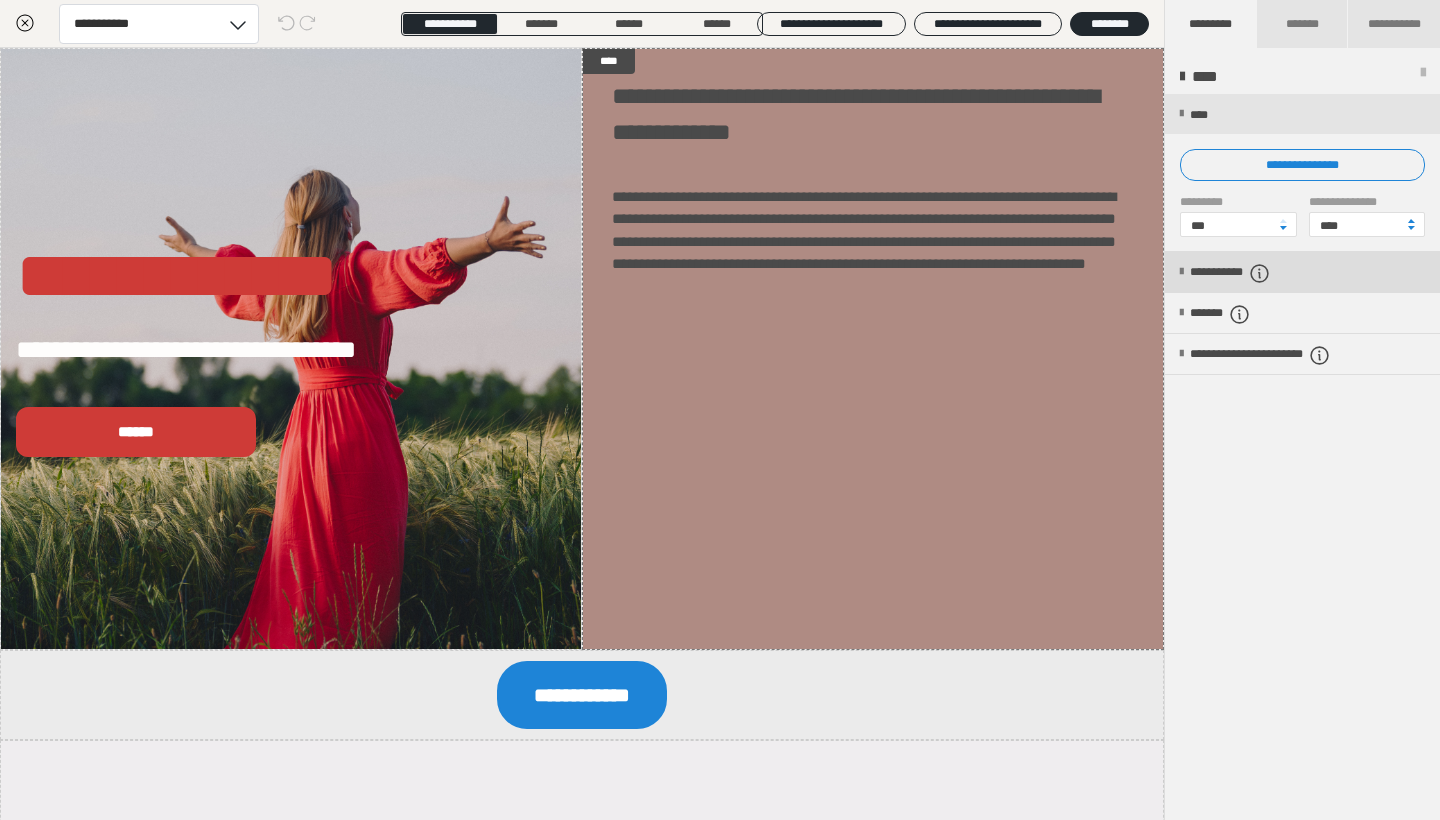 click on "**********" at bounding box center (1302, 272) 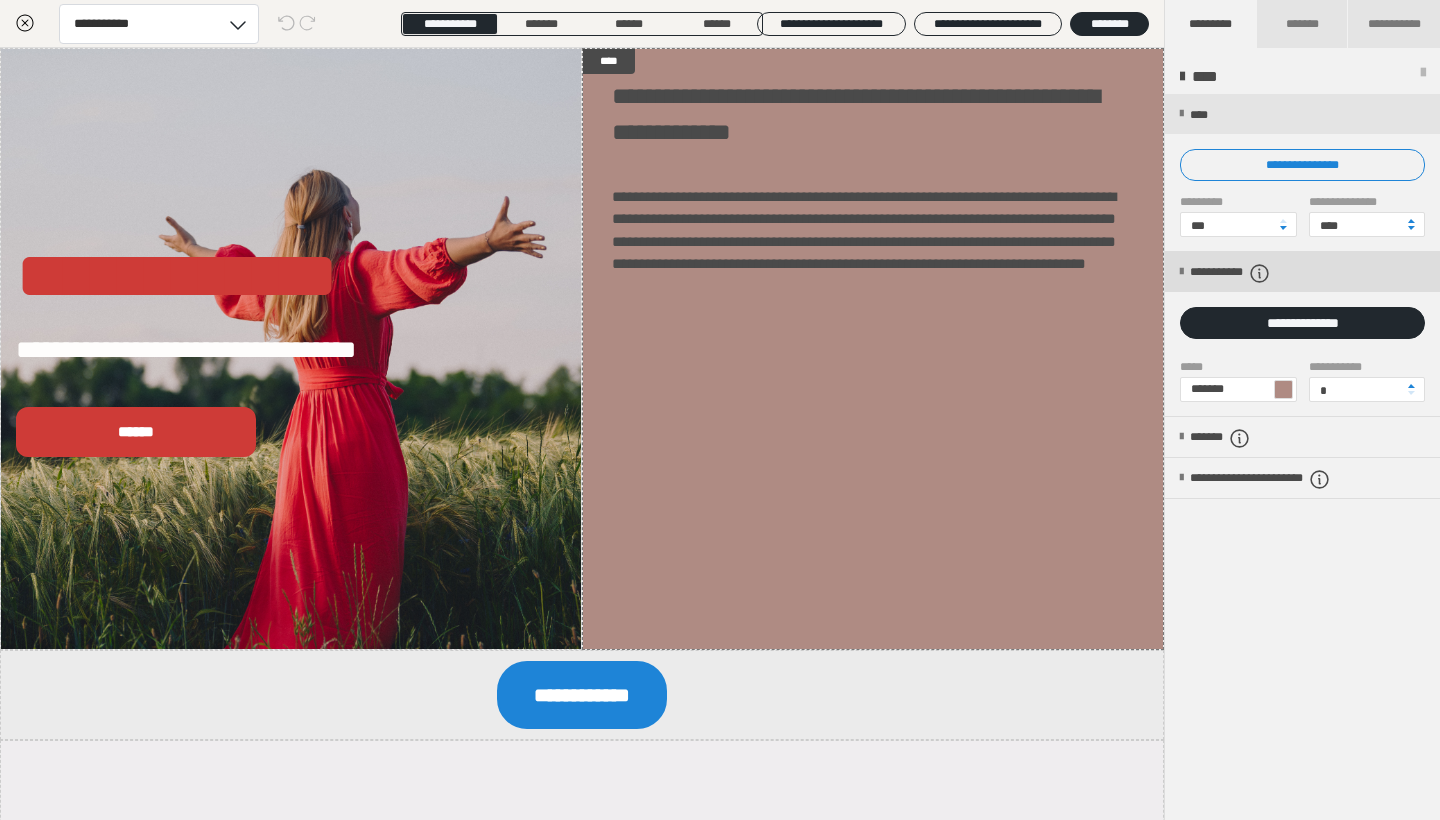 click at bounding box center (1181, 272) 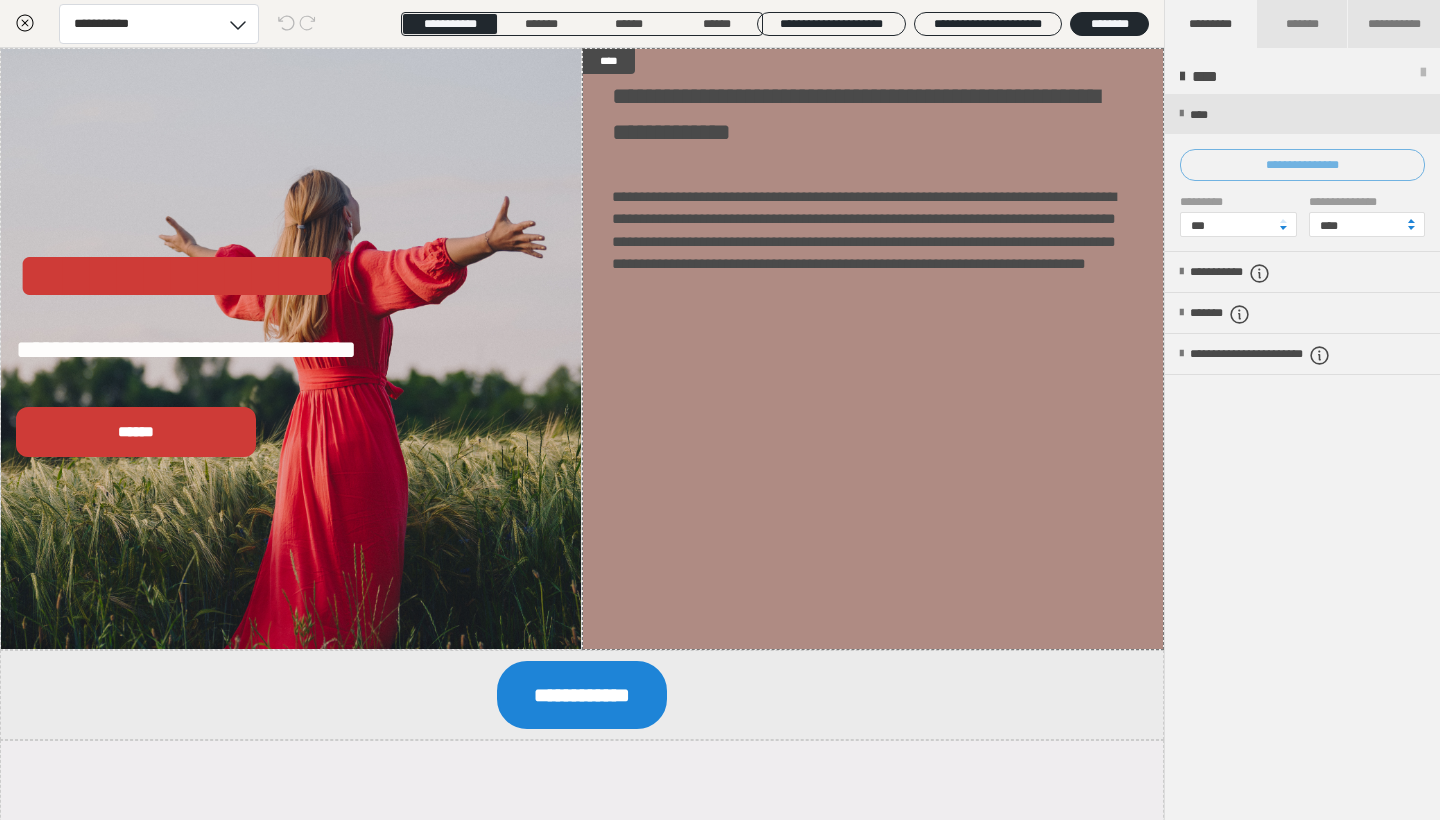 click on "**********" at bounding box center (1302, 165) 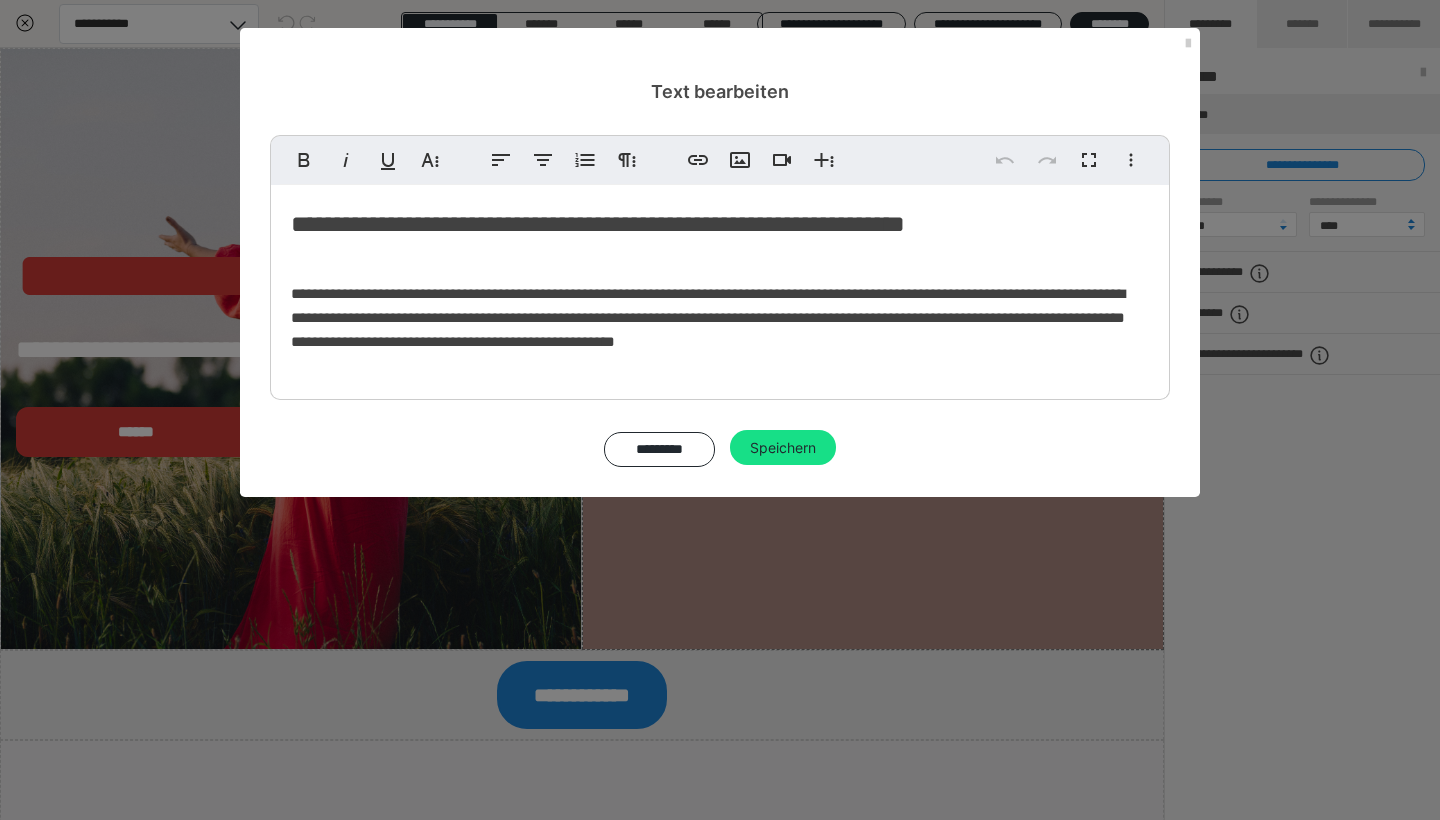 click on "**********" at bounding box center (708, 317) 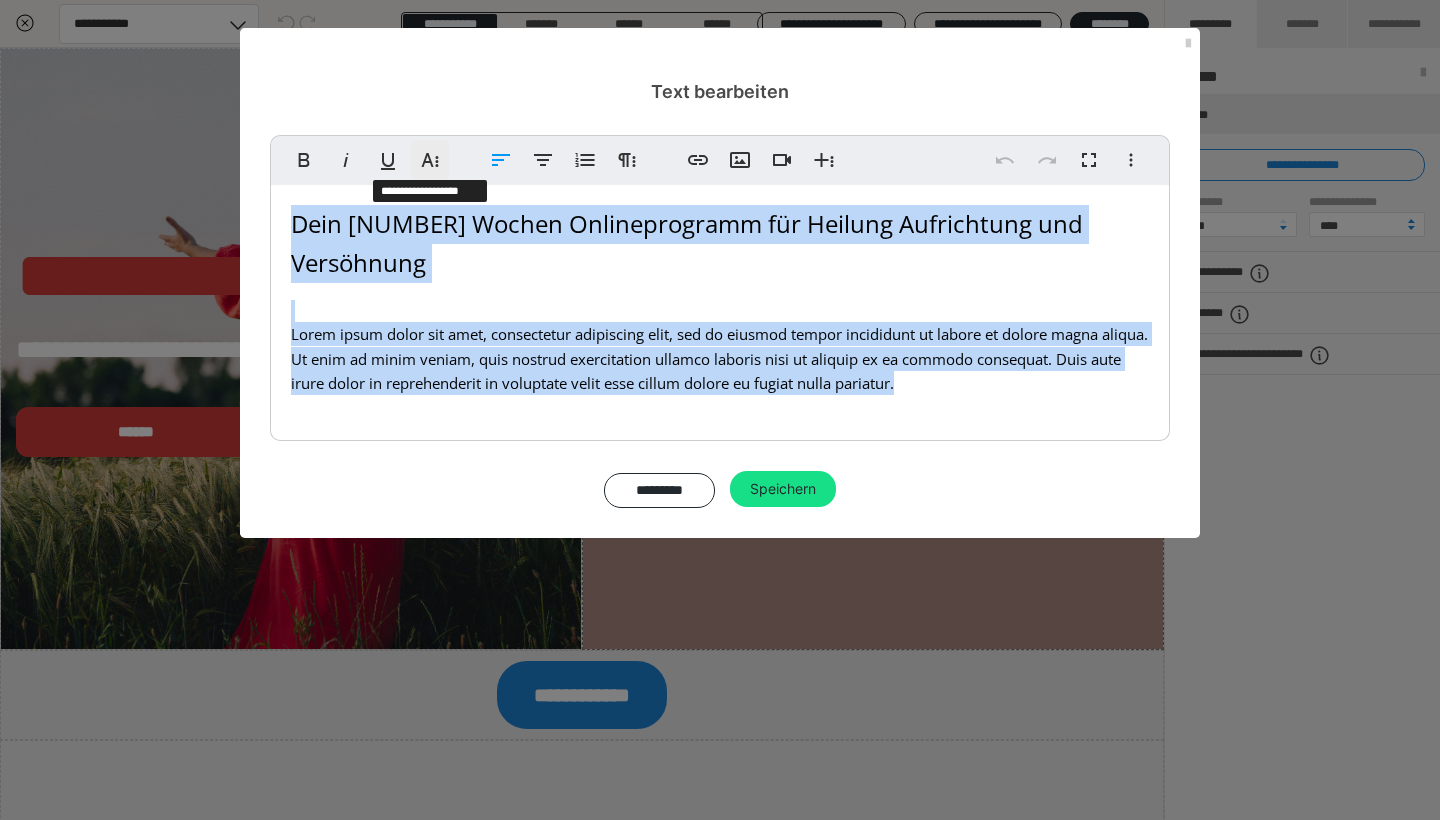 click 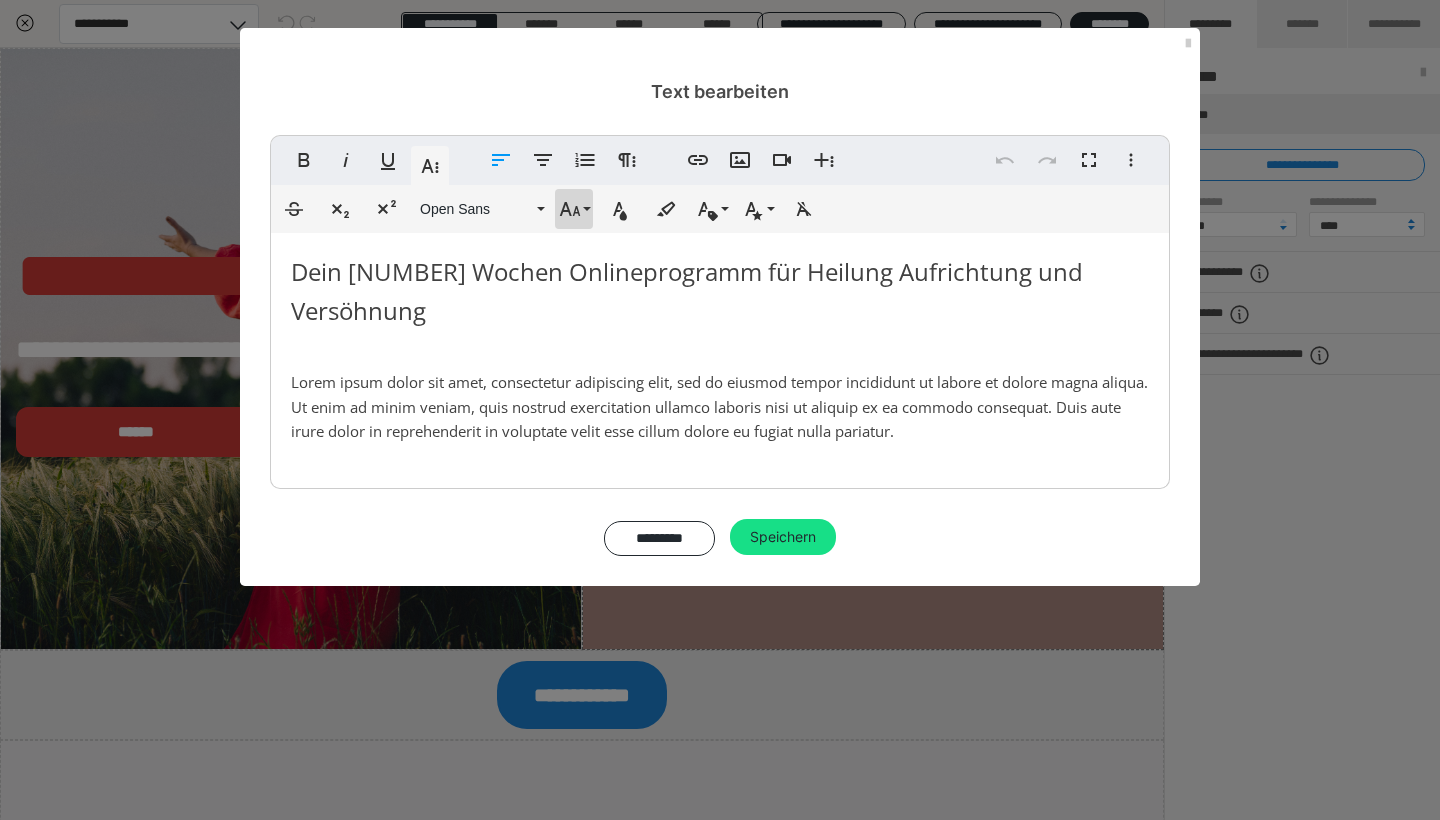 click on "Schriftgröße" at bounding box center (574, 209) 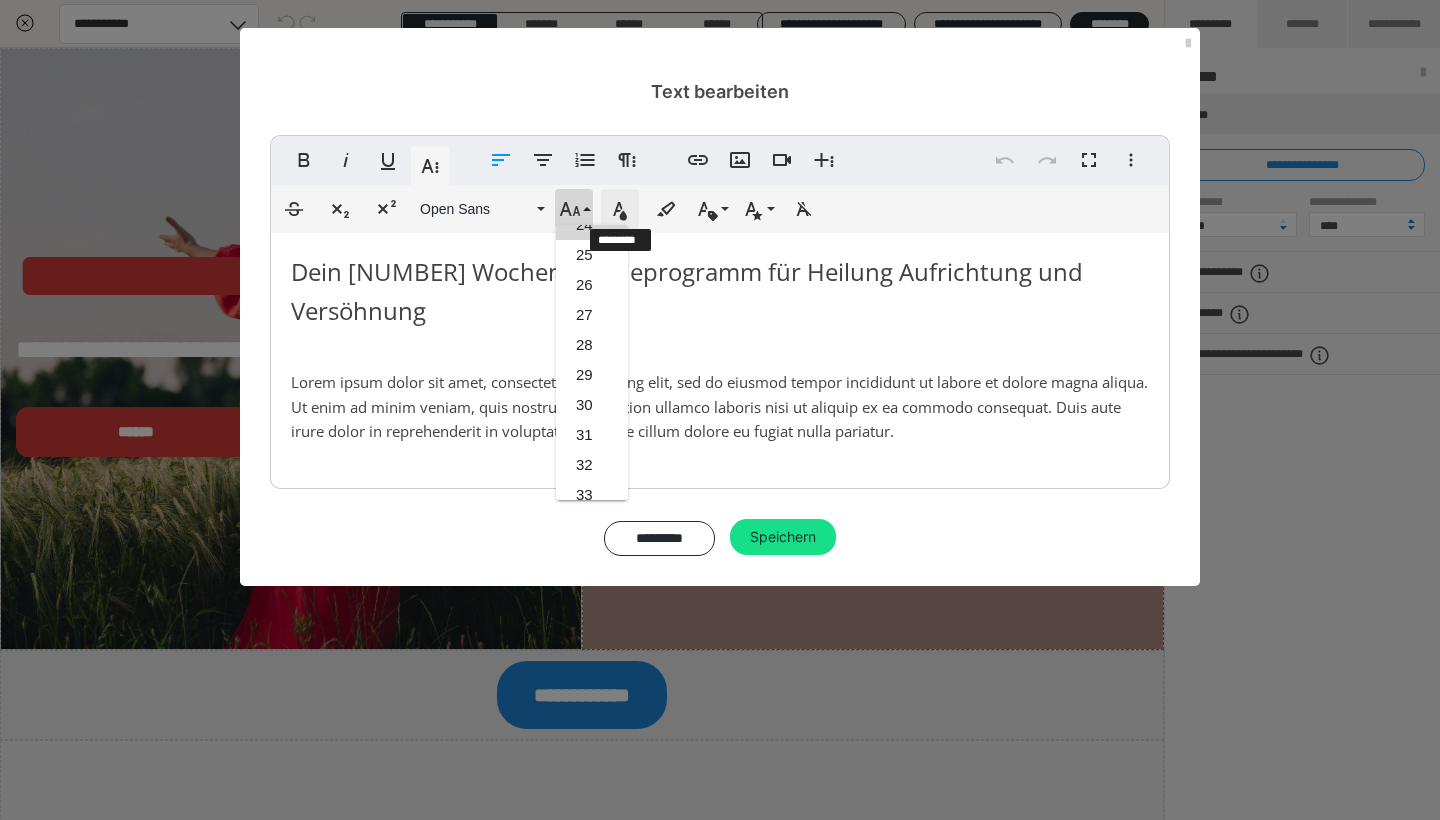click 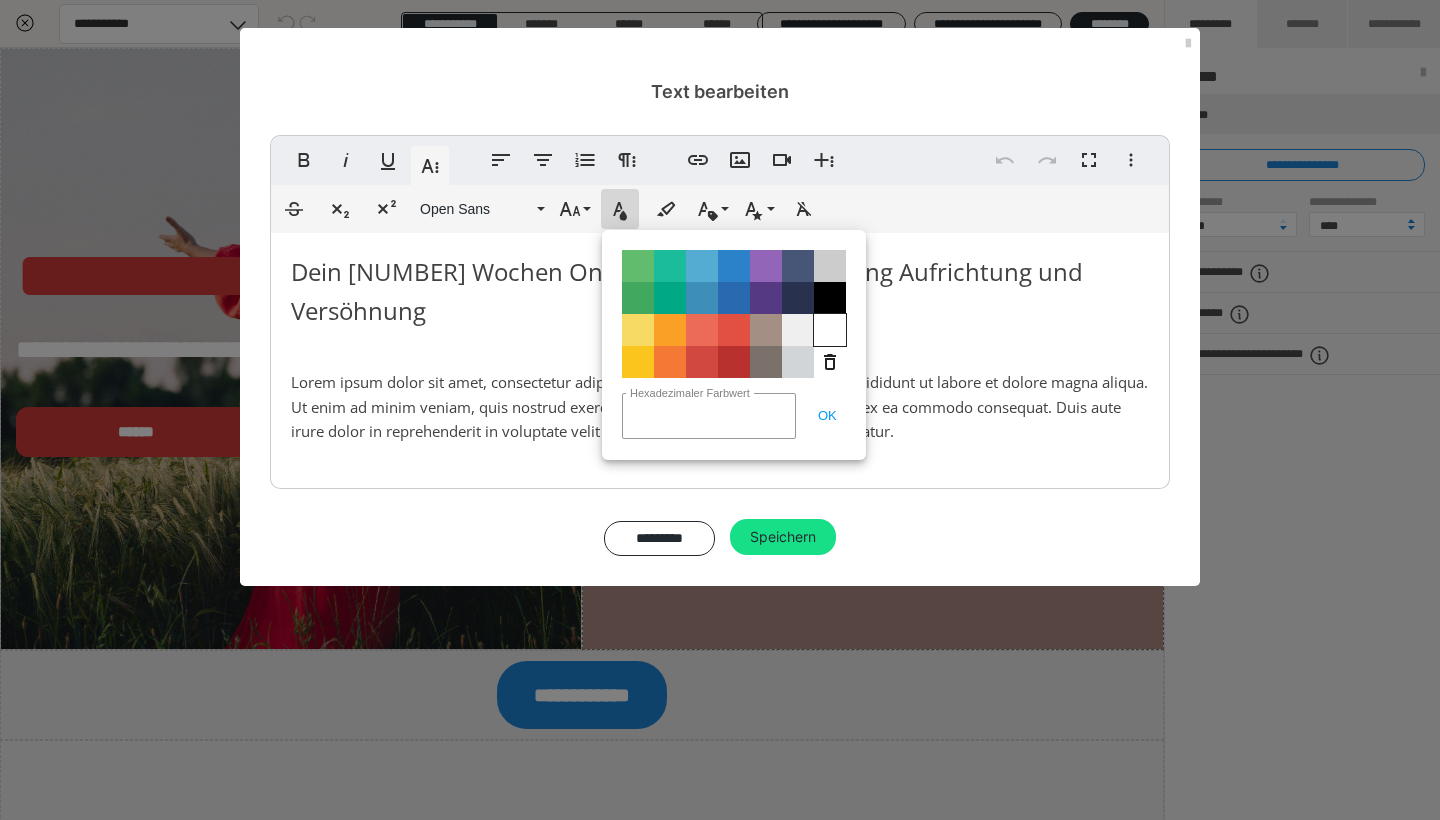click on "Color#FFFFFF" at bounding box center [830, 330] 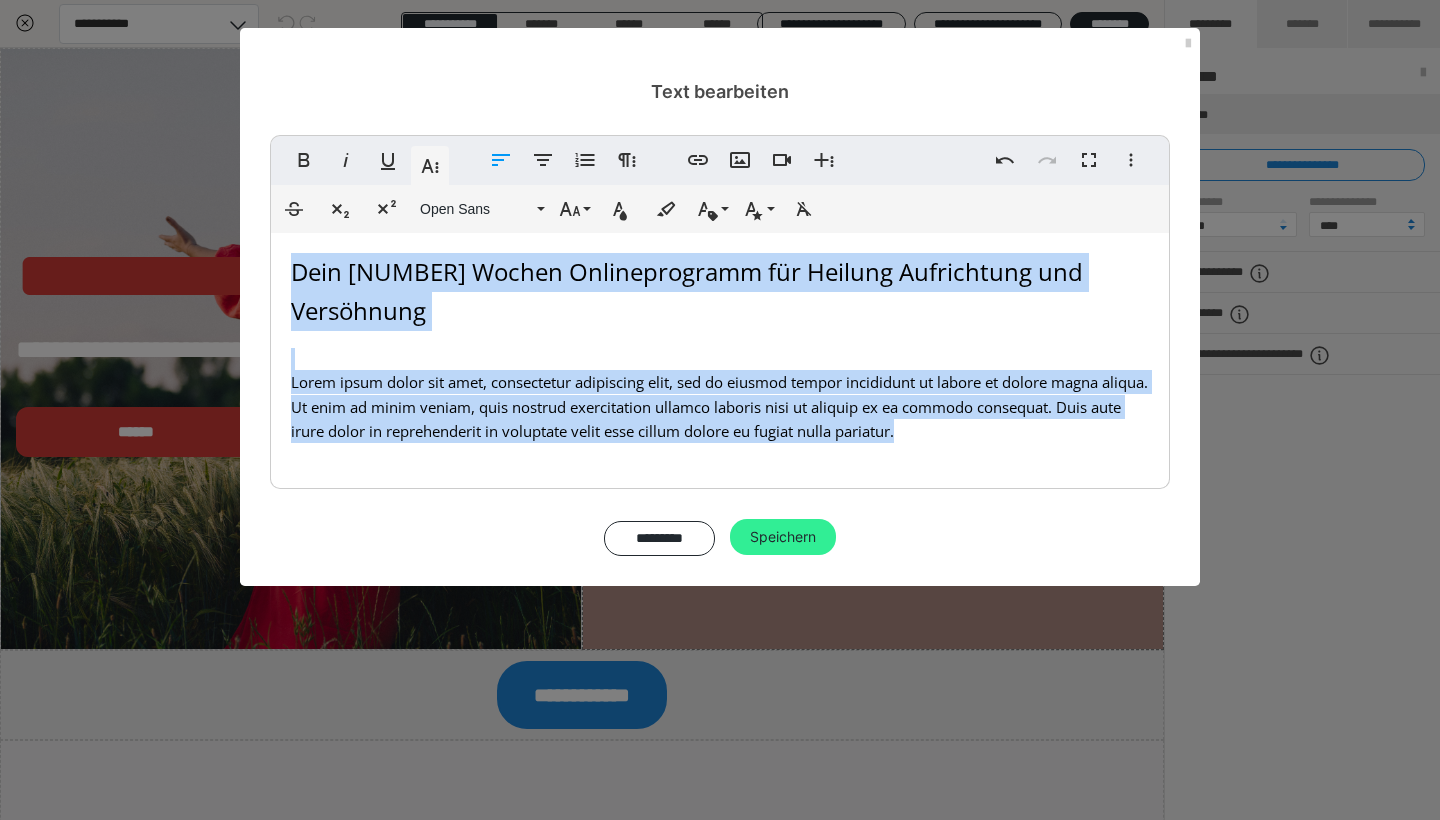 click on "Speichern" at bounding box center [783, 537] 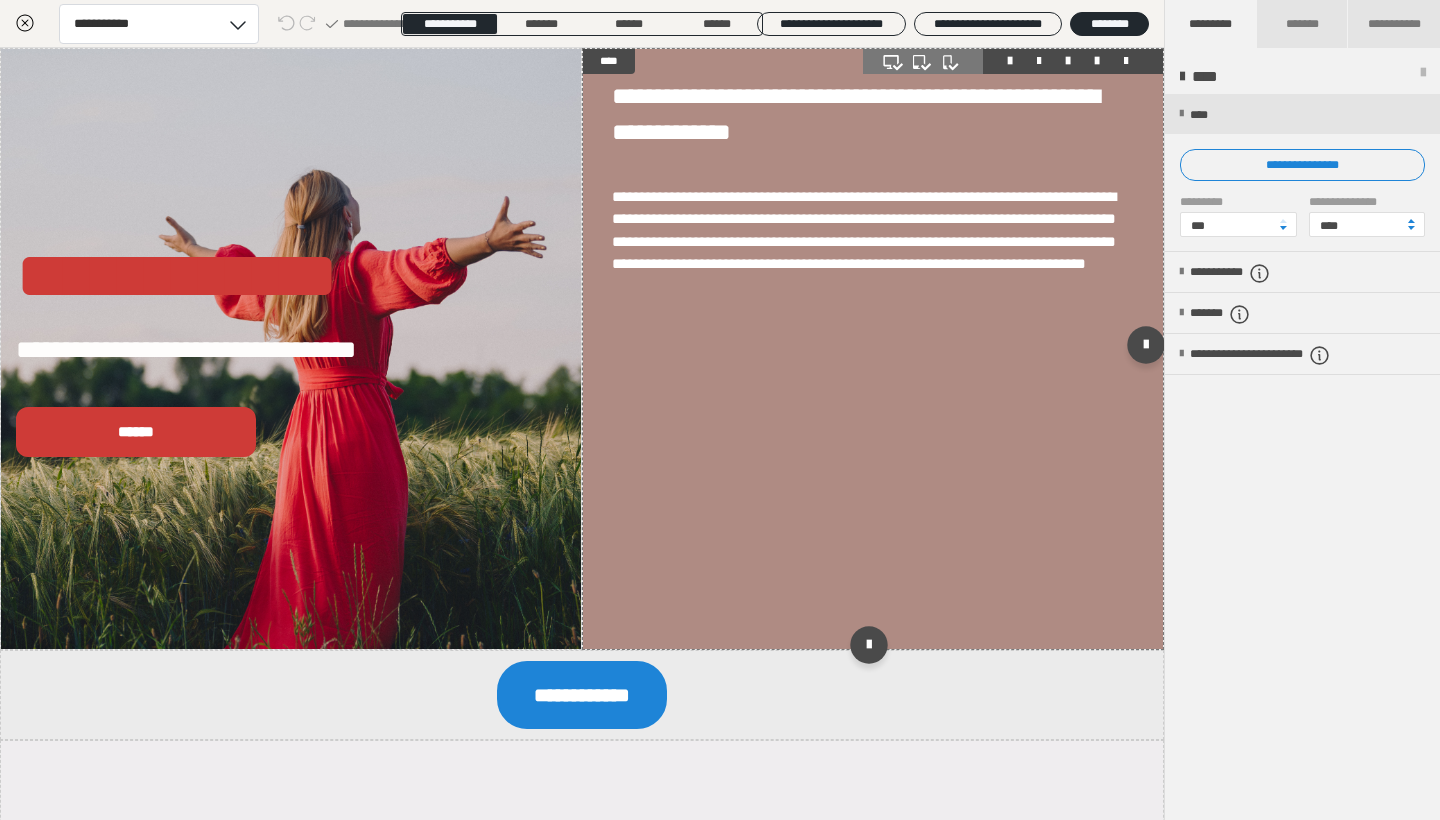 click on "**********" at bounding box center (873, 349) 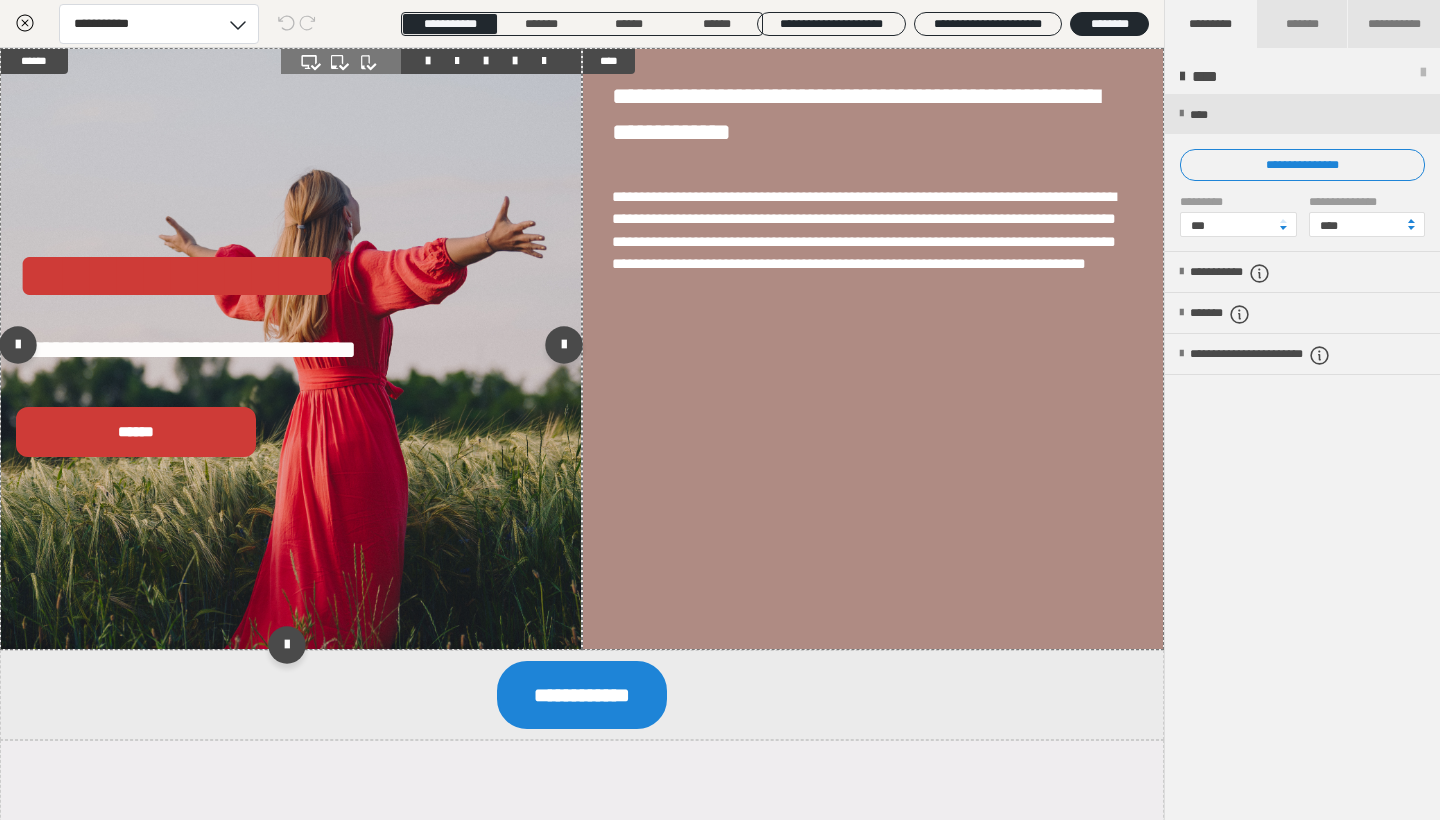 click on "**********" at bounding box center (266, 368) 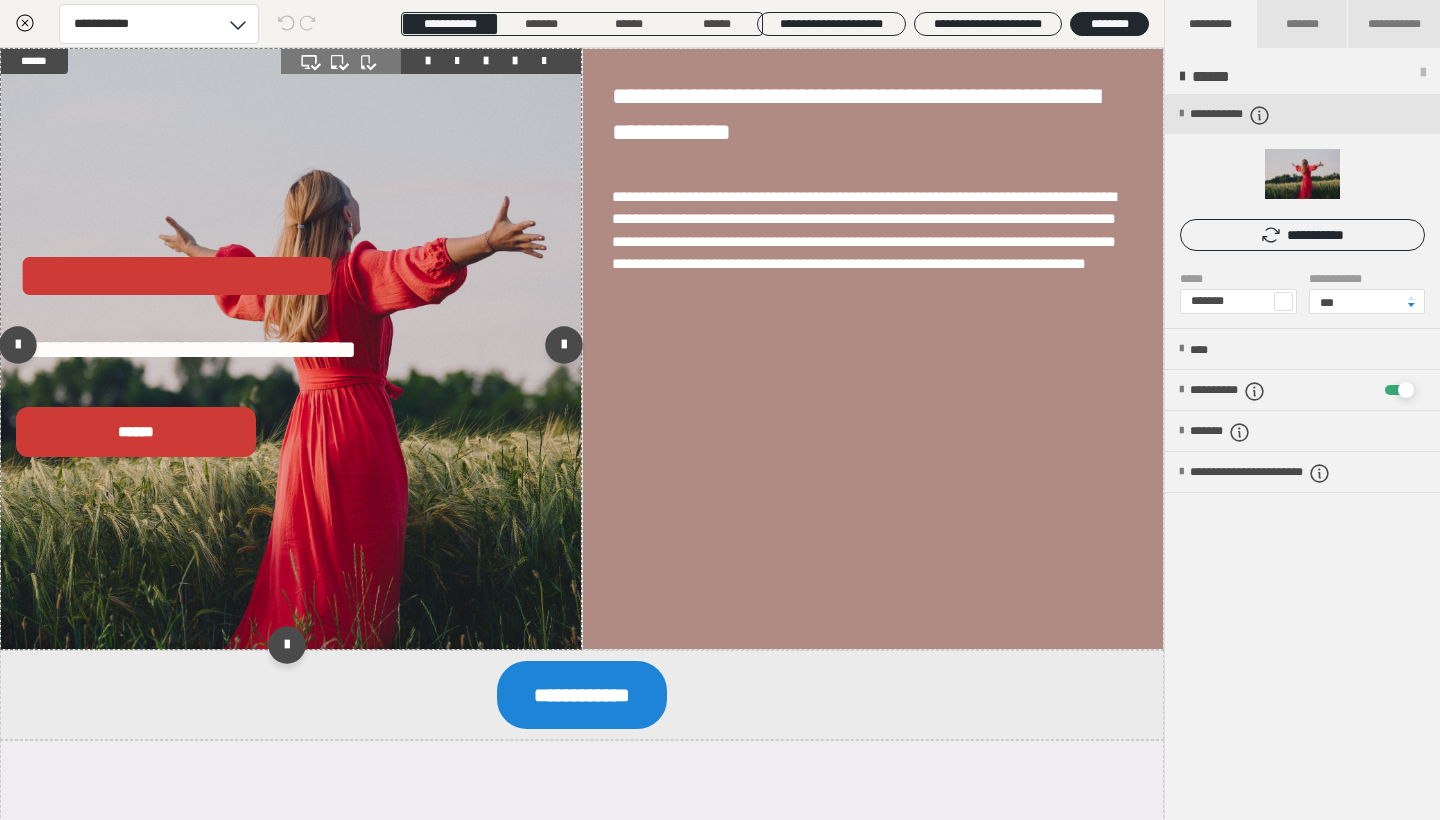 click on "**********" at bounding box center [266, 368] 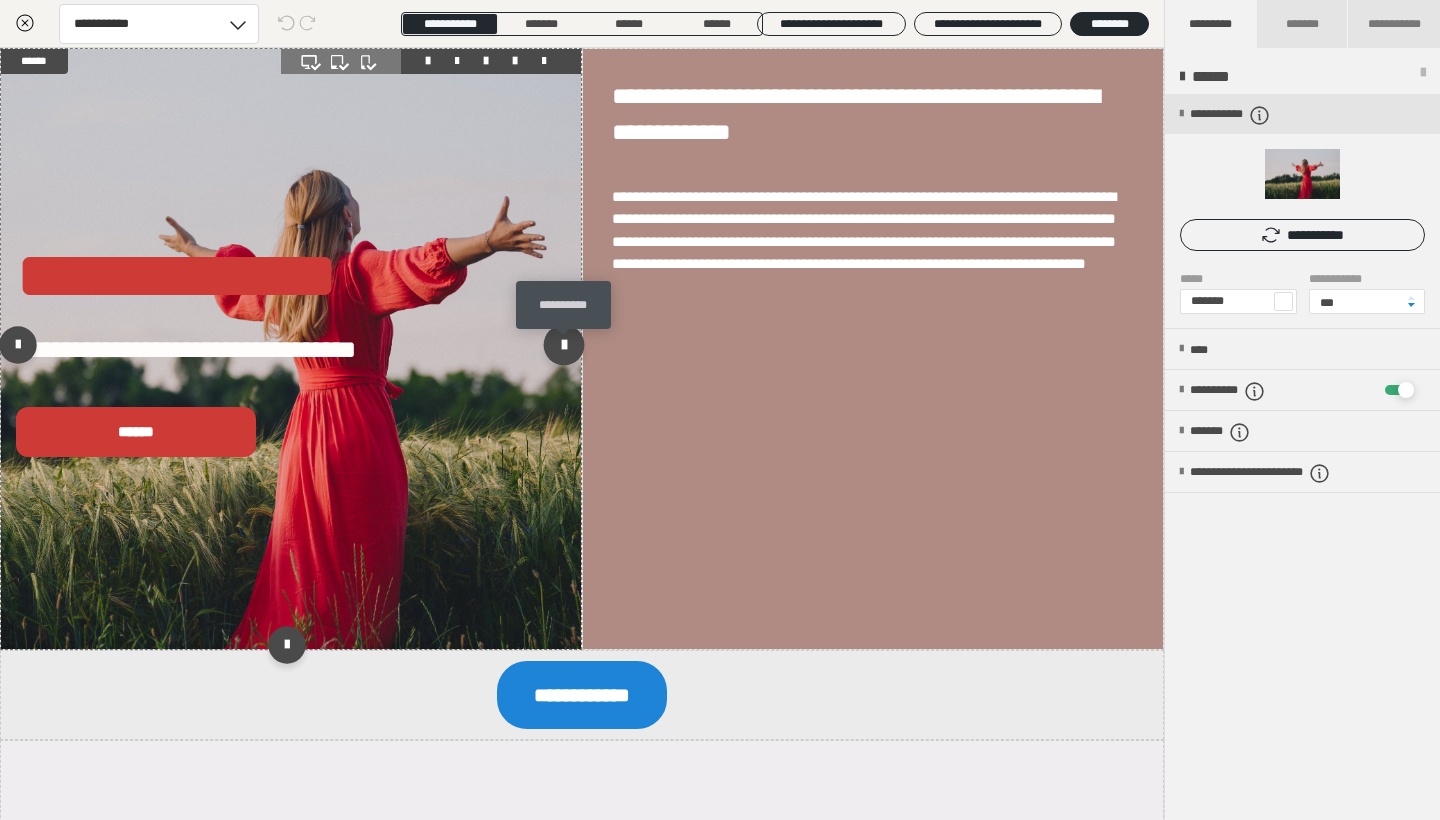 click at bounding box center [564, 344] 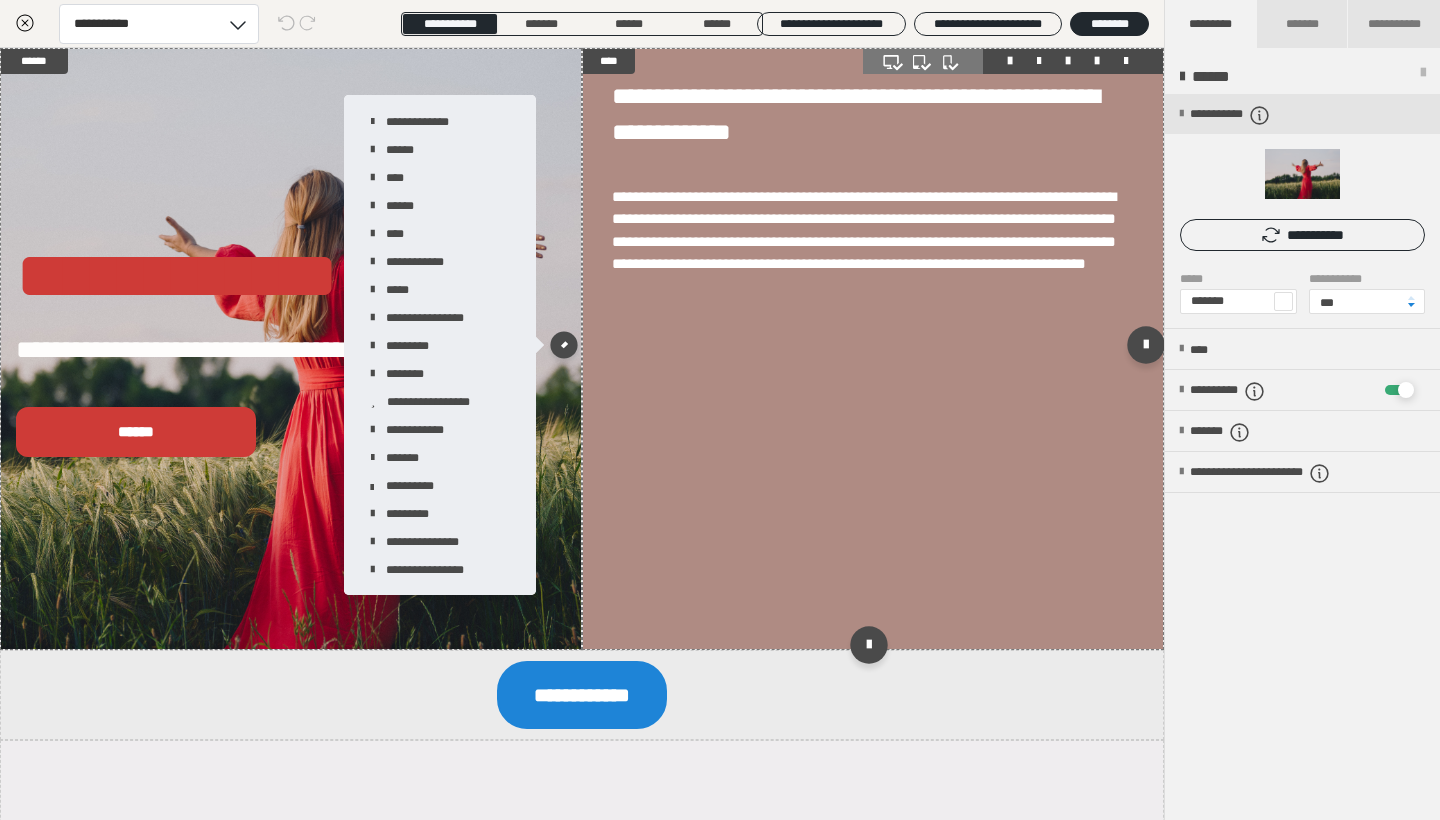 click on "**********" at bounding box center (873, 349) 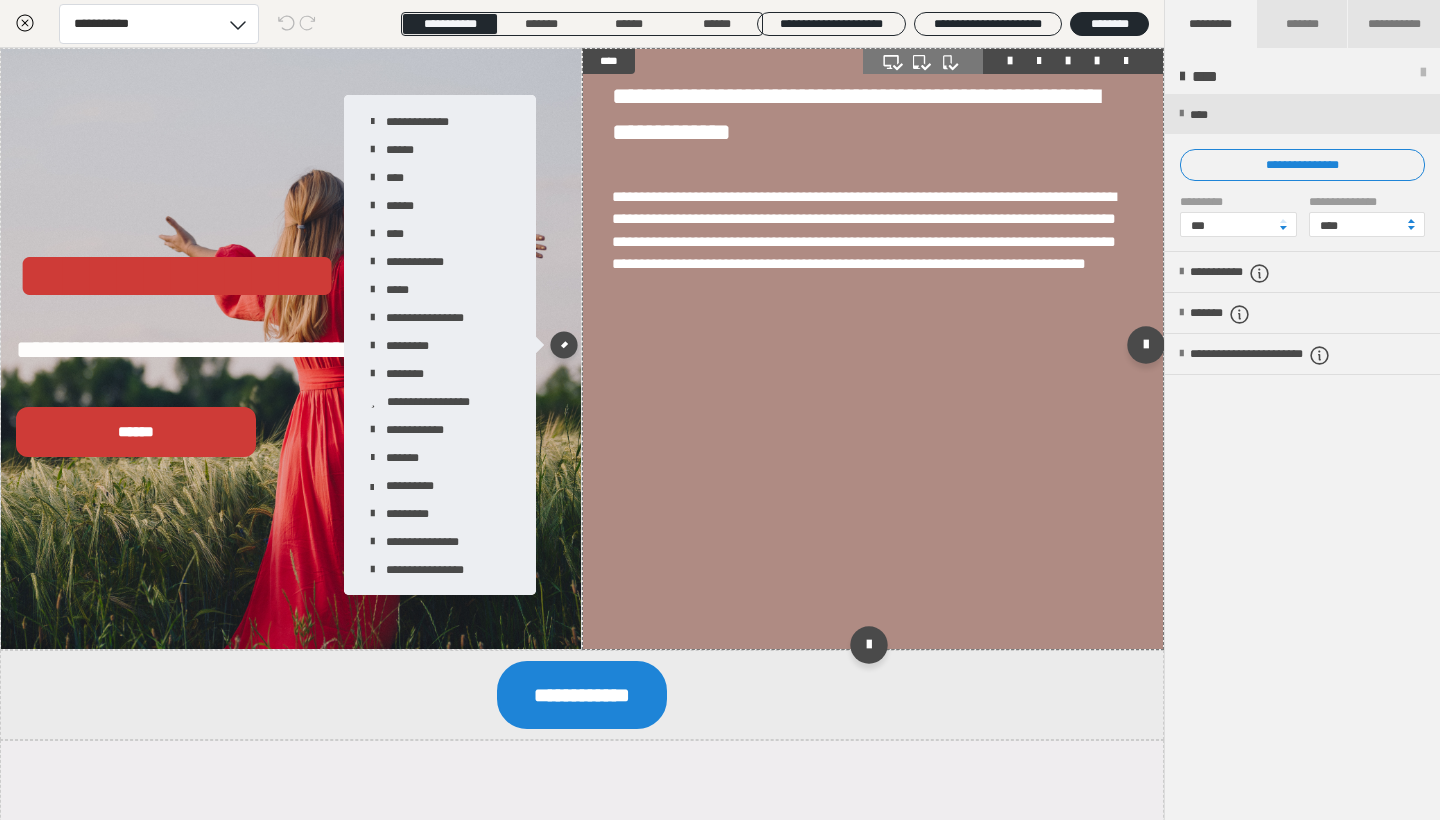 click on "**********" at bounding box center (873, 349) 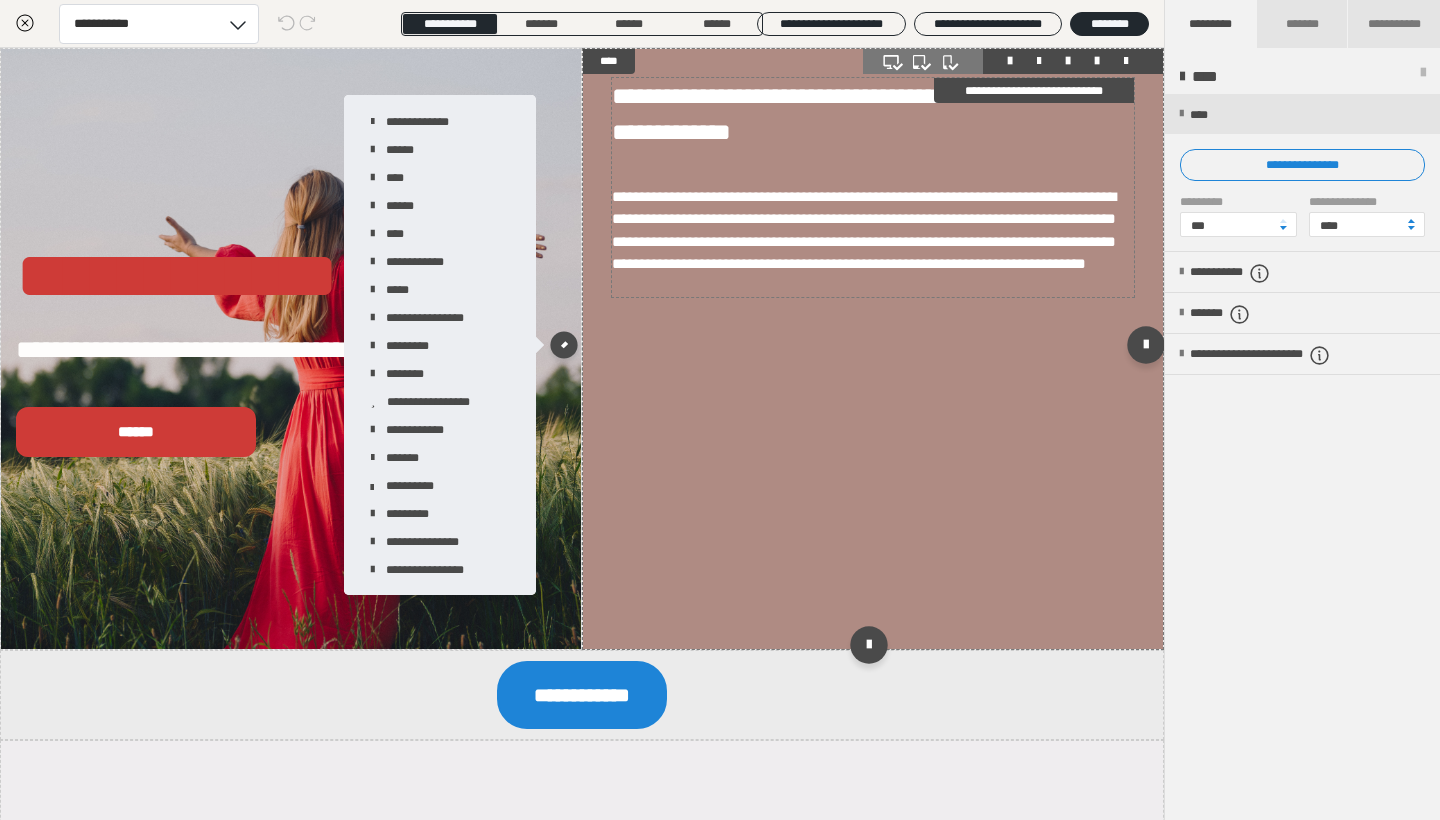click on "**********" at bounding box center (864, 230) 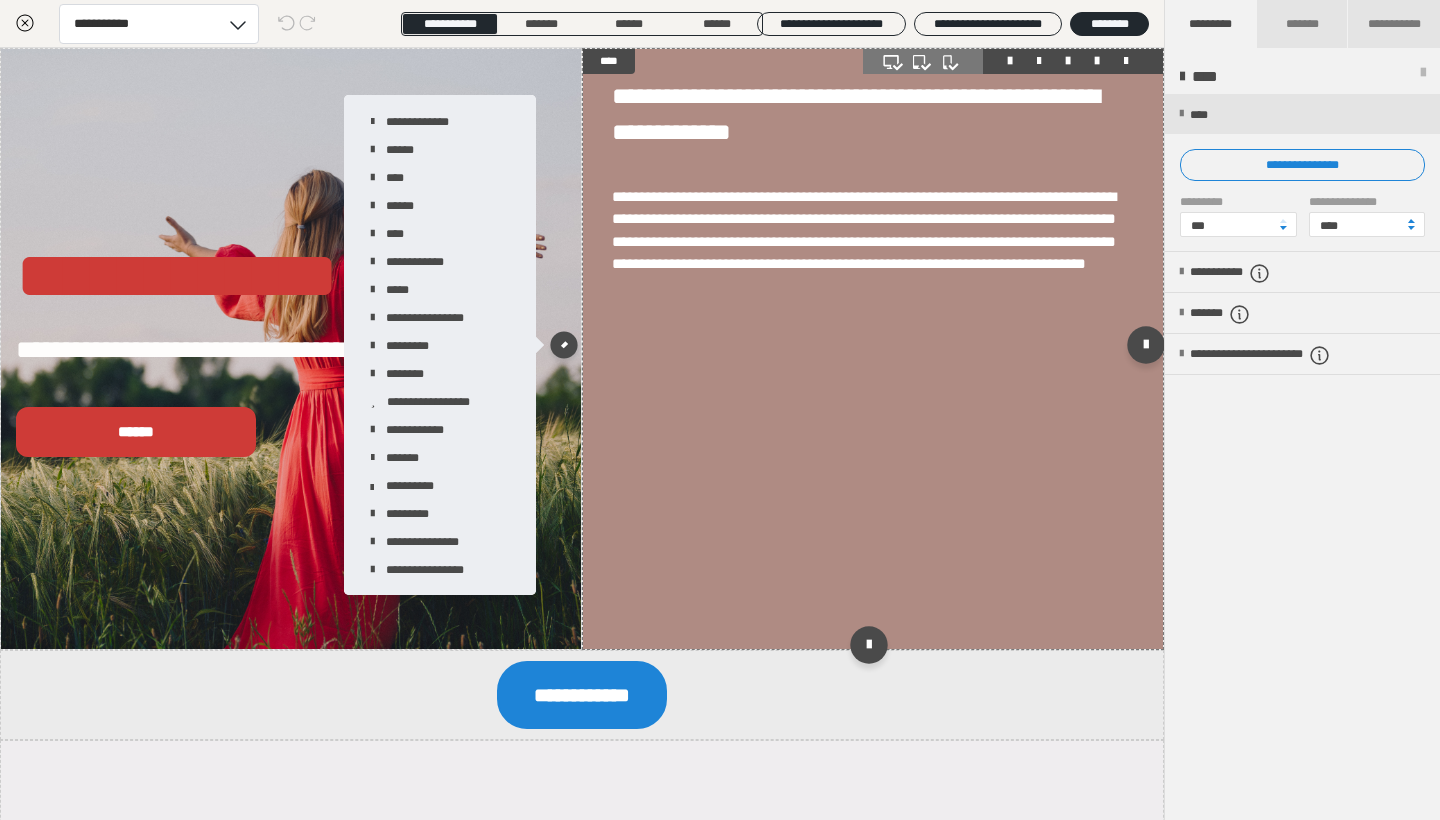 click on "**********" at bounding box center (873, 349) 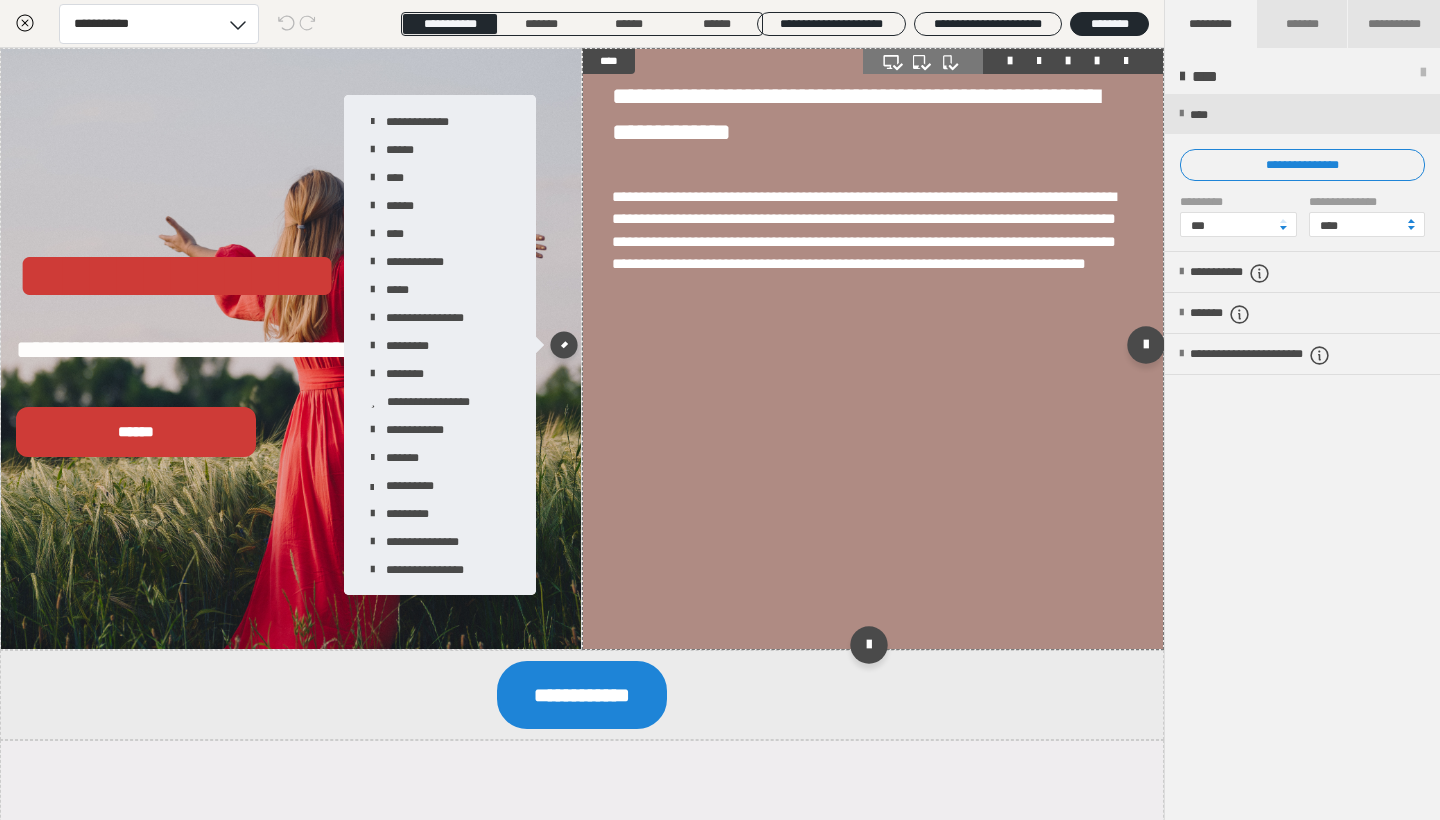 click on "**********" at bounding box center (873, 349) 